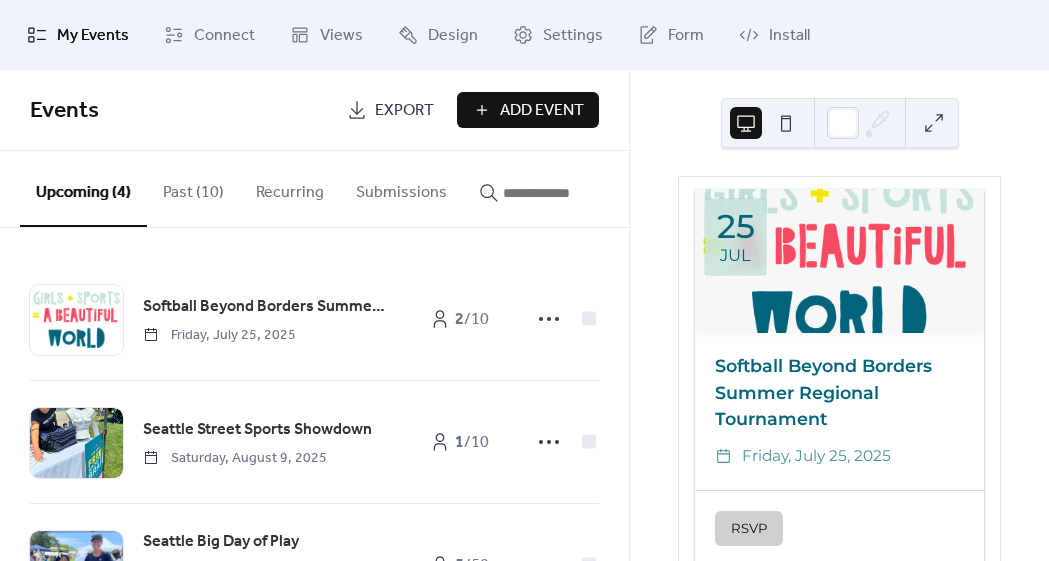 scroll, scrollTop: 0, scrollLeft: 0, axis: both 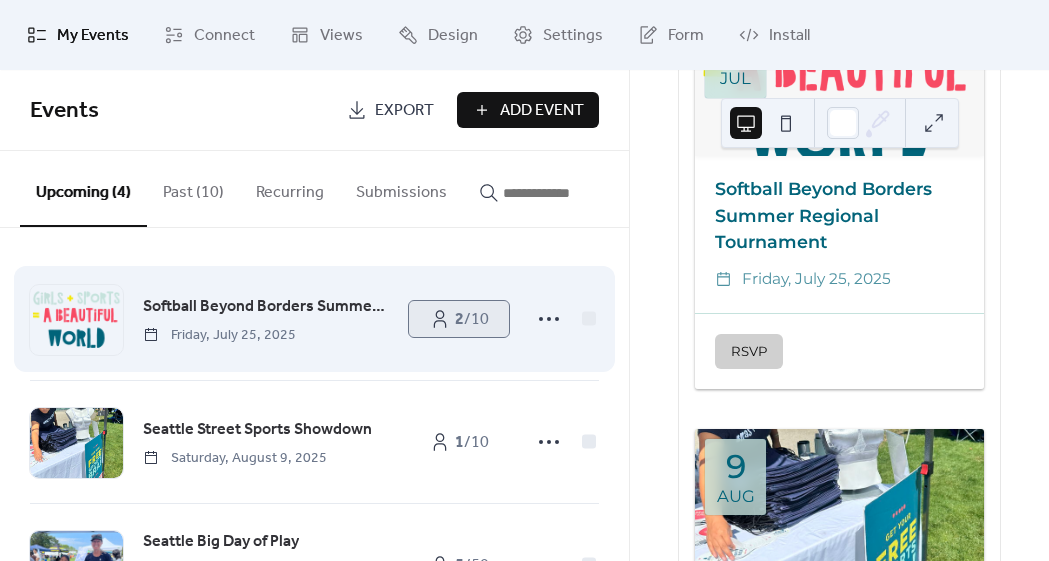 click on "2  /  10" at bounding box center (472, 320) 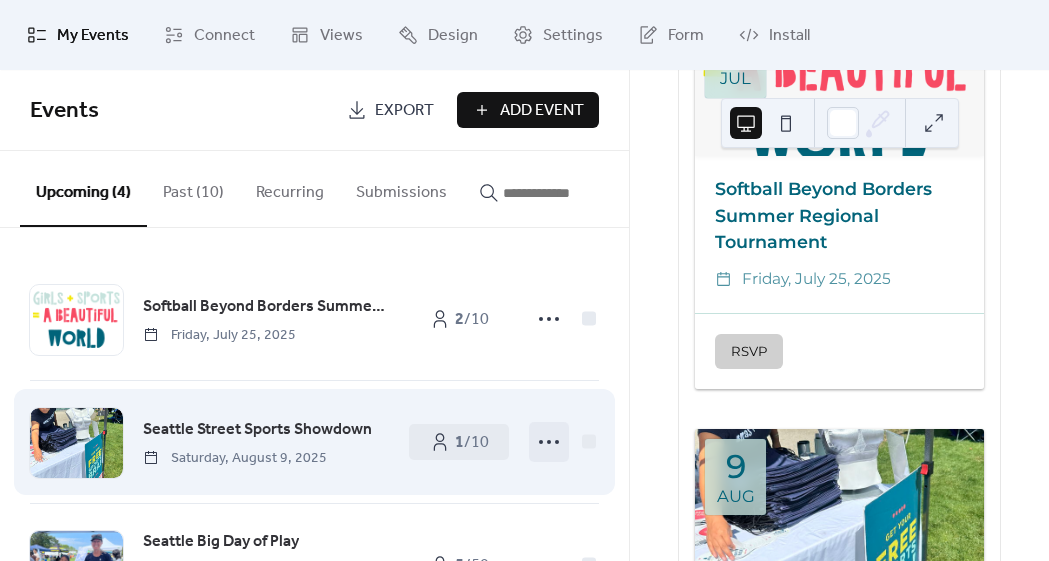 click 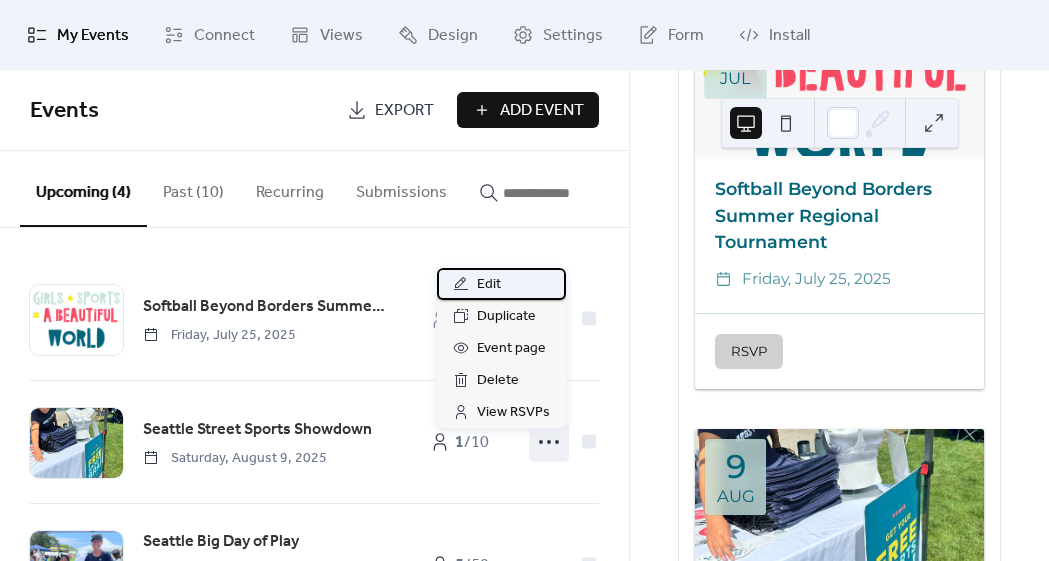click on "Edit" at bounding box center [489, 285] 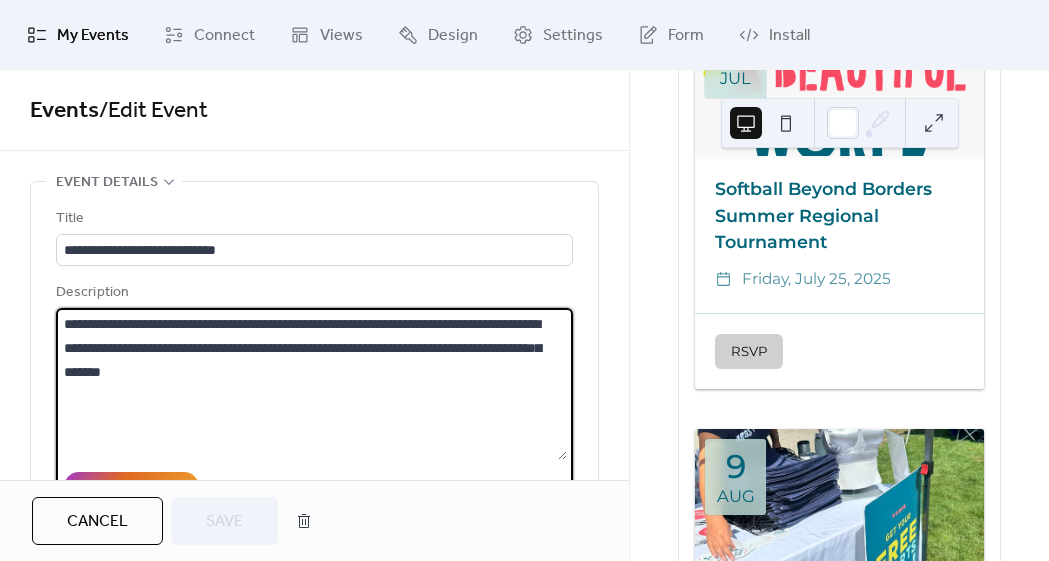 drag, startPoint x: 132, startPoint y: 347, endPoint x: 62, endPoint y: 336, distance: 70.85902 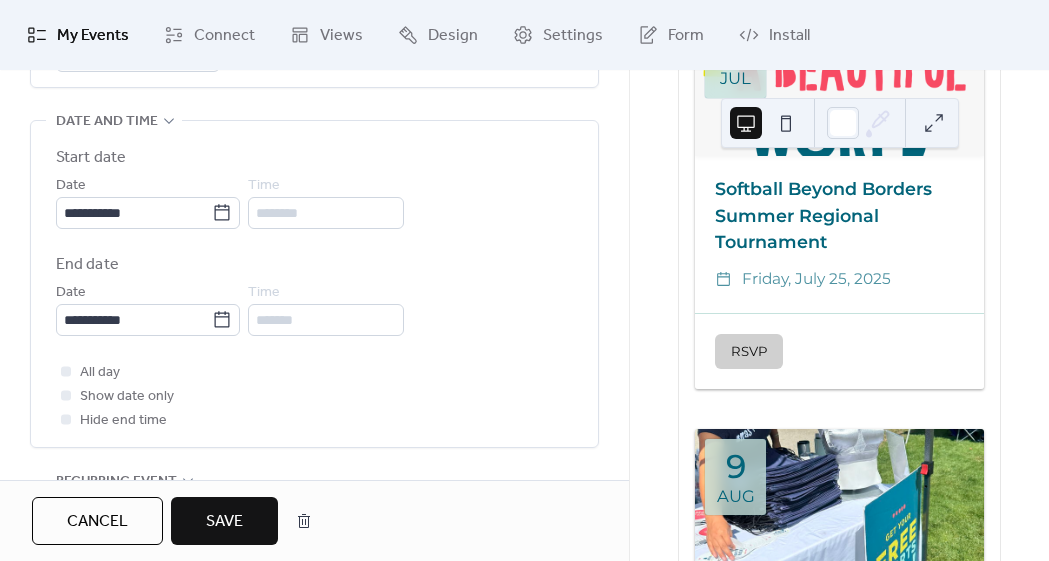 scroll, scrollTop: 644, scrollLeft: 0, axis: vertical 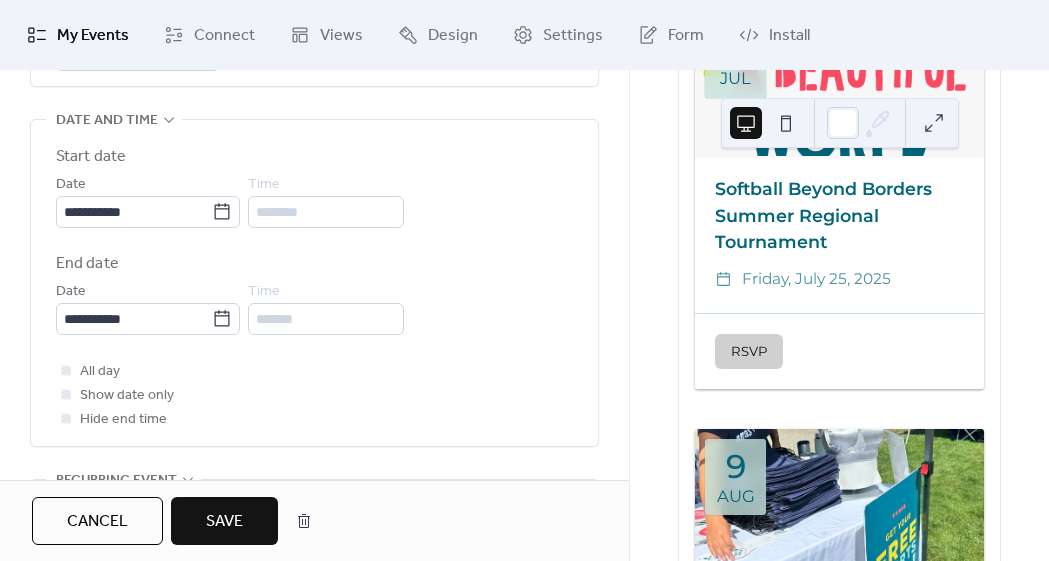 type on "**********" 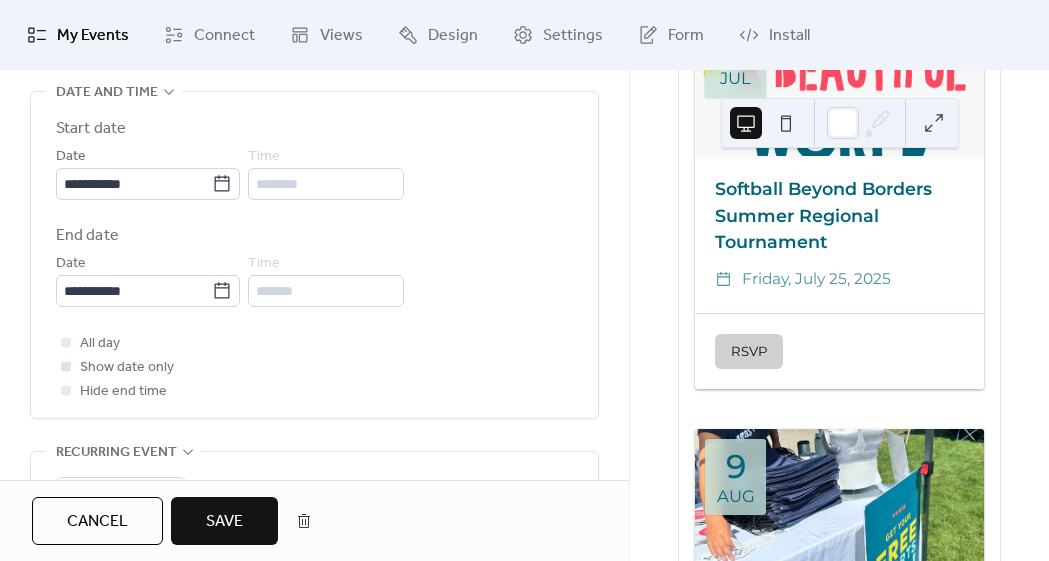 scroll, scrollTop: 679, scrollLeft: 0, axis: vertical 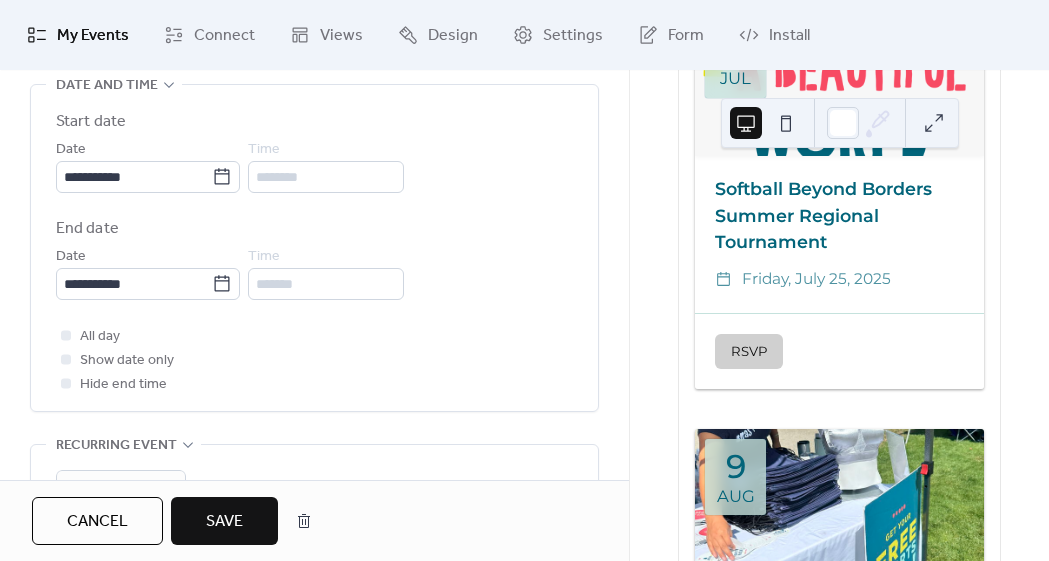 click on "Time" at bounding box center [264, 150] 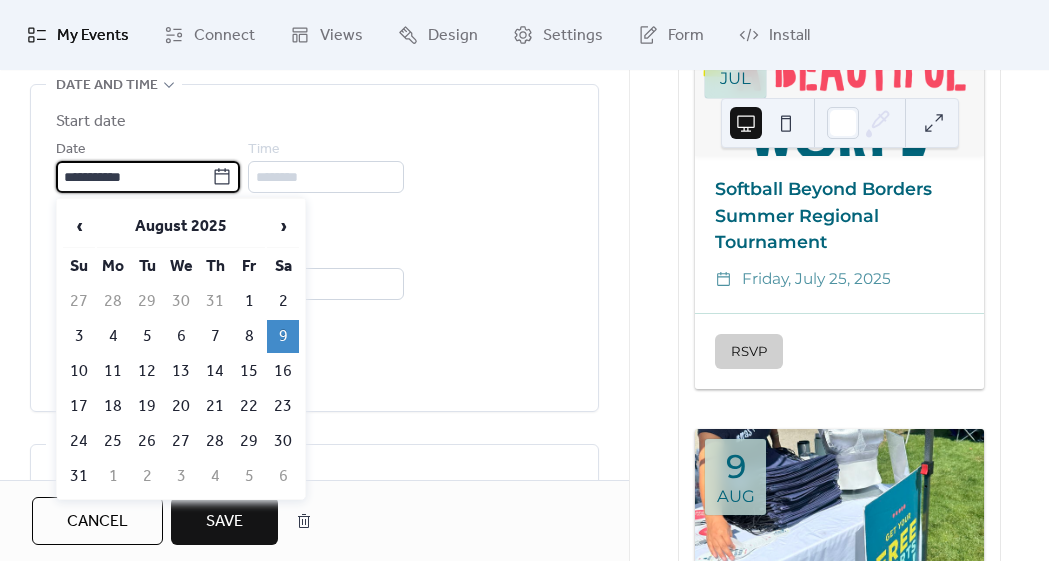 click on "**********" at bounding box center [134, 177] 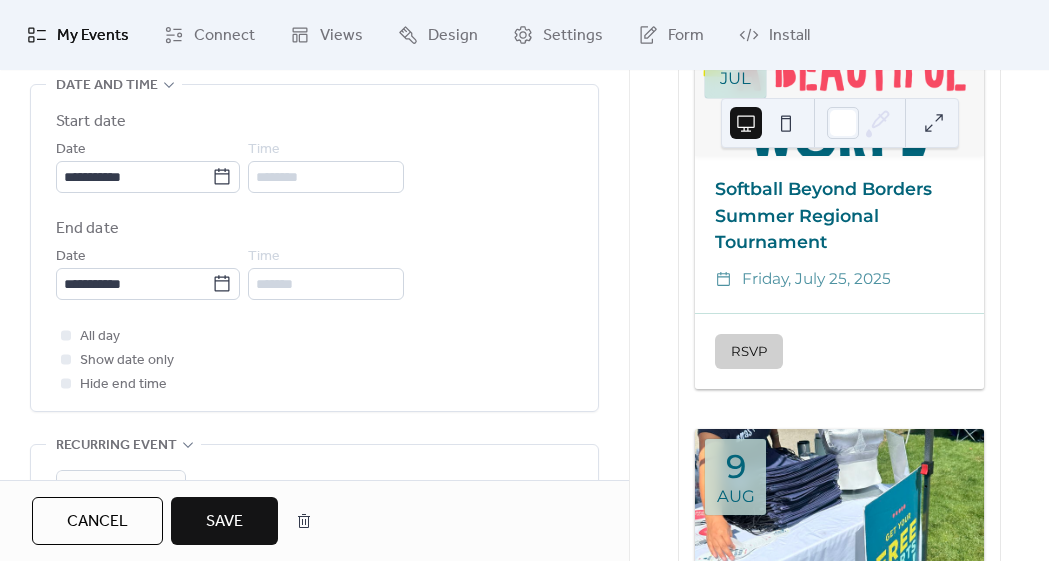 click on "********" at bounding box center [326, 177] 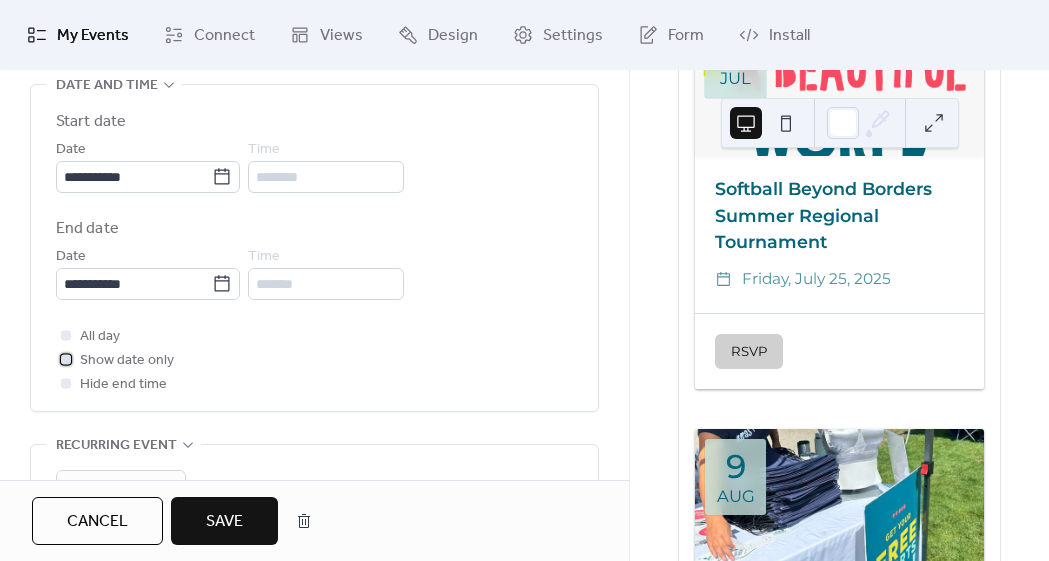 click 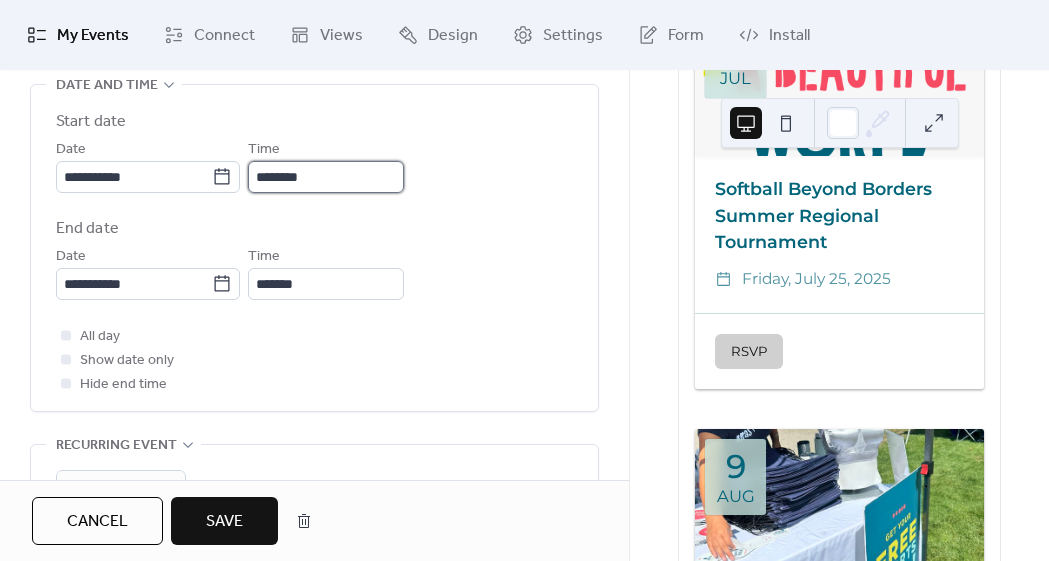 click on "********" at bounding box center [326, 177] 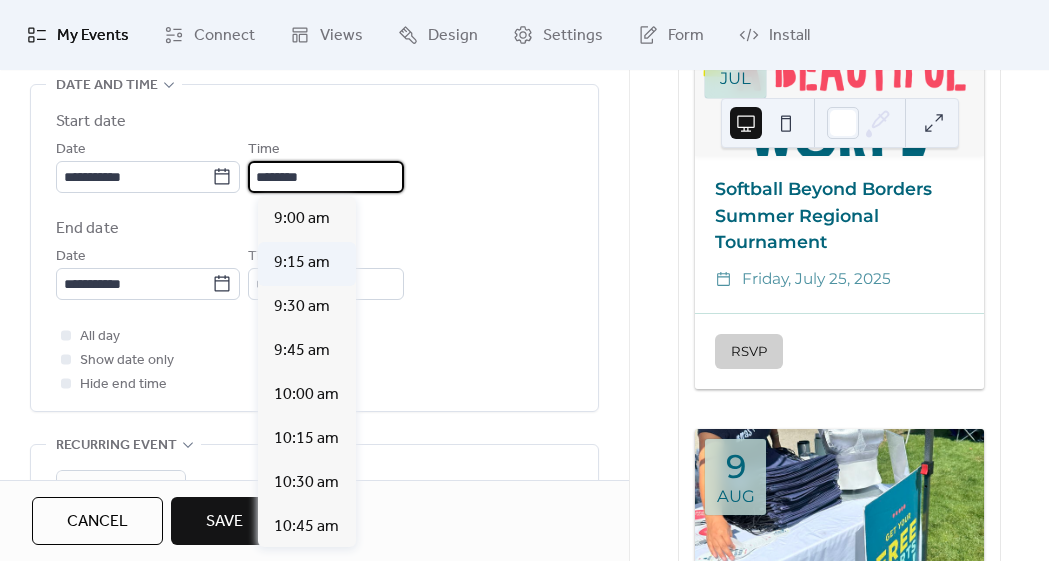 scroll, scrollTop: 1544, scrollLeft: 0, axis: vertical 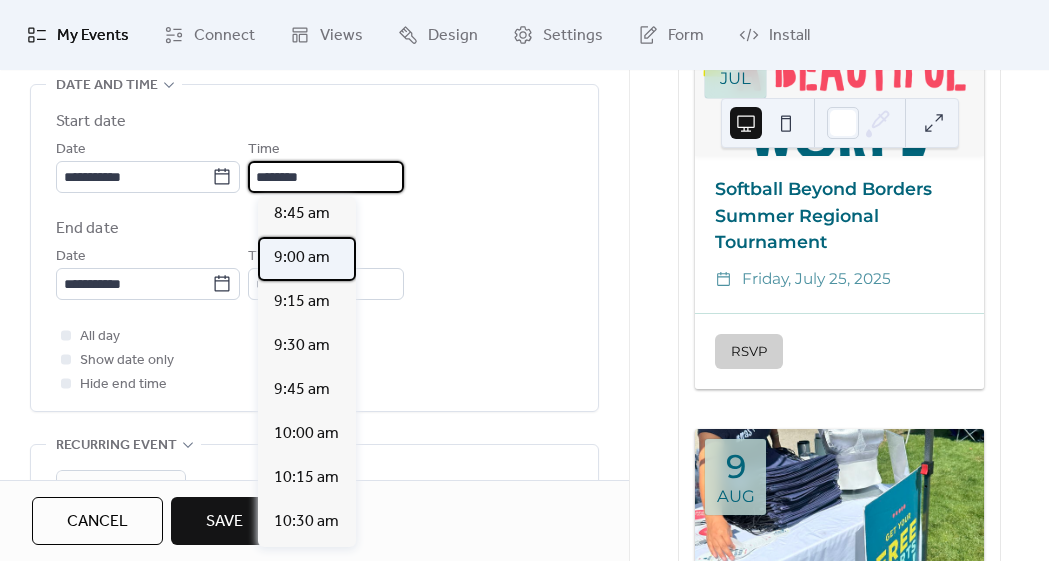 click on "9:00 am" at bounding box center [302, 258] 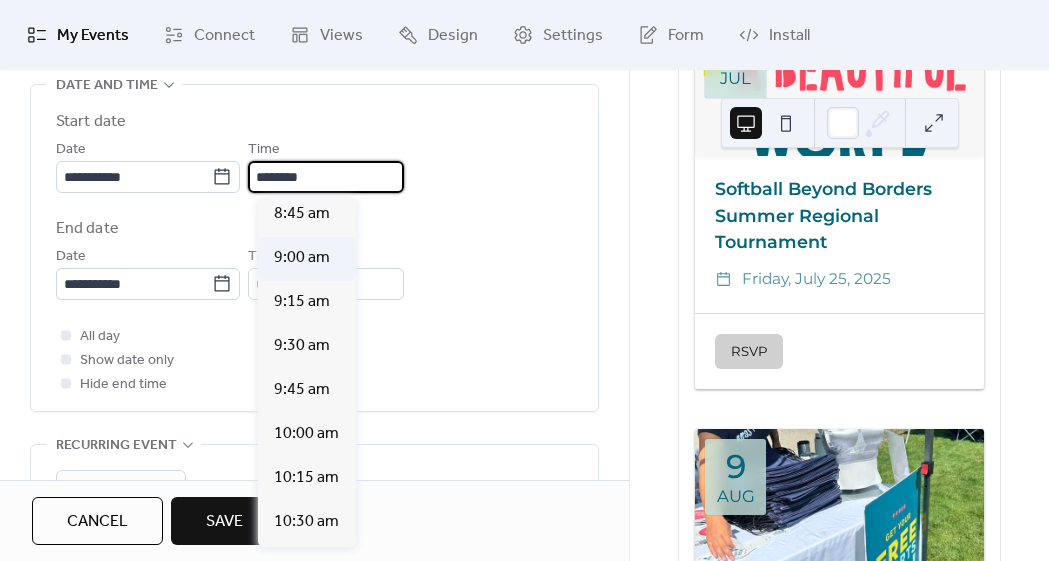 type on "*******" 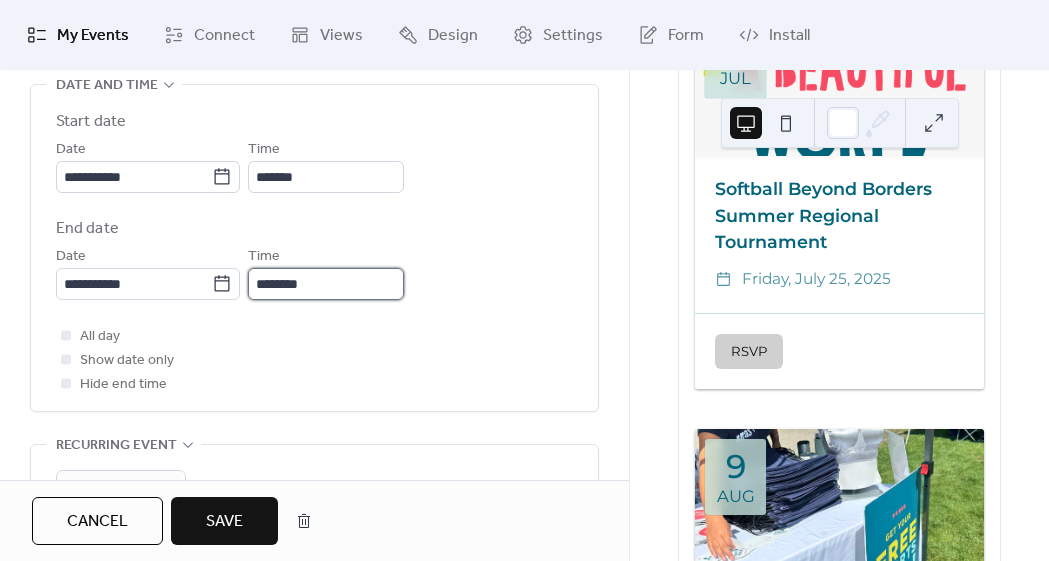 click on "********" at bounding box center [326, 284] 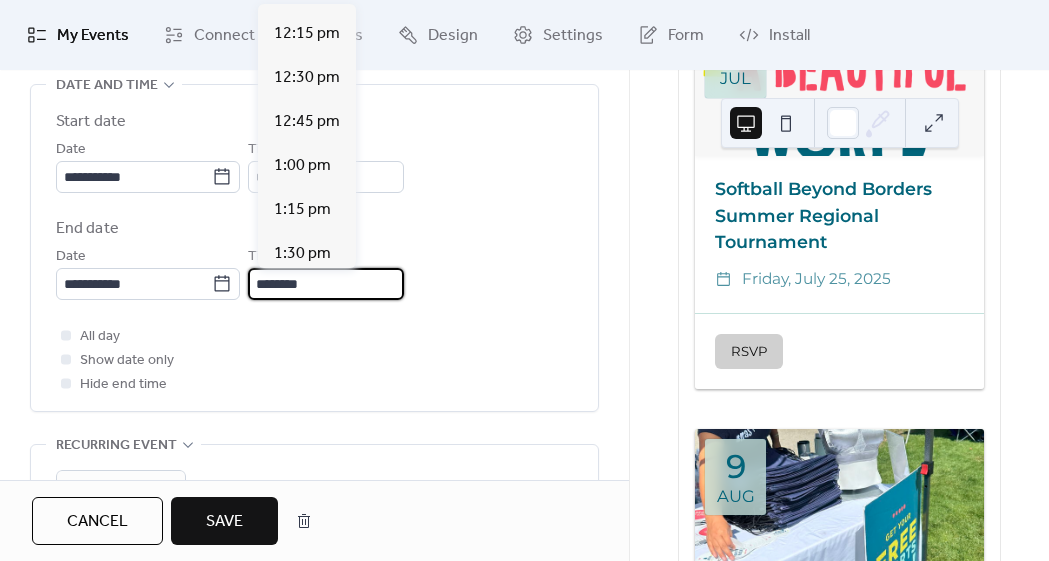 scroll, scrollTop: 523, scrollLeft: 0, axis: vertical 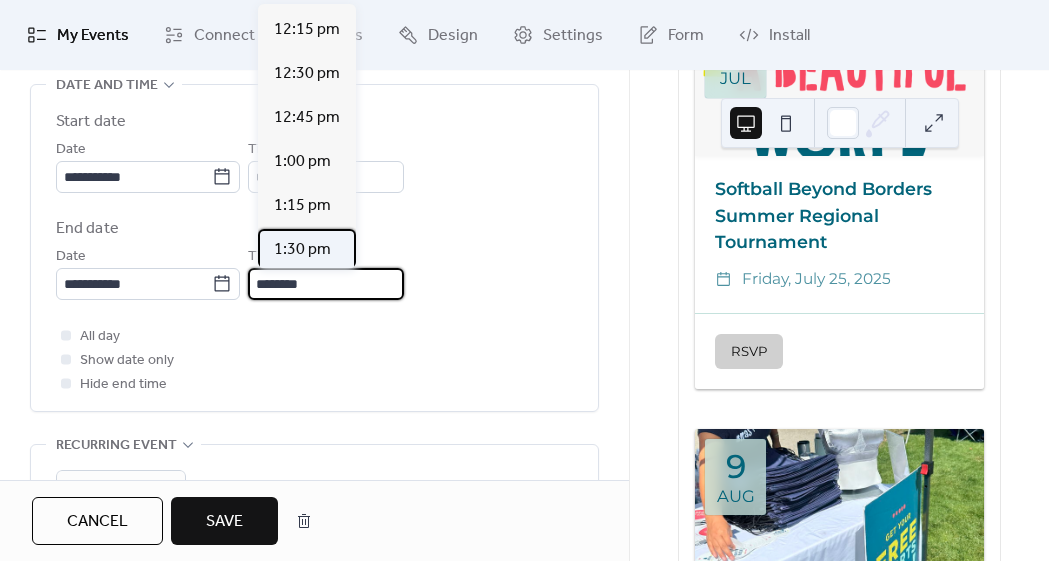 click on "1:30 pm" at bounding box center (302, 250) 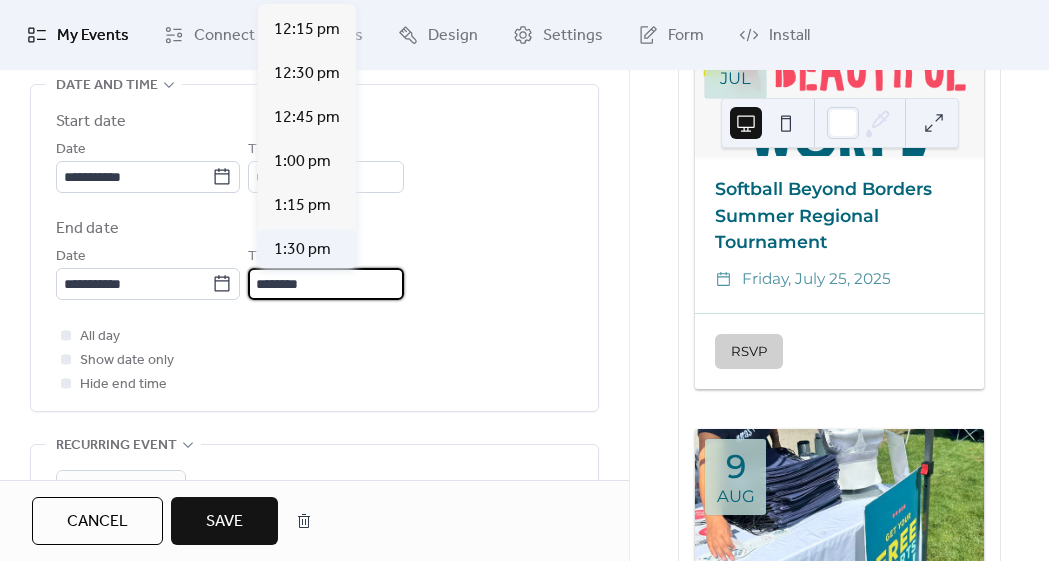 type on "*******" 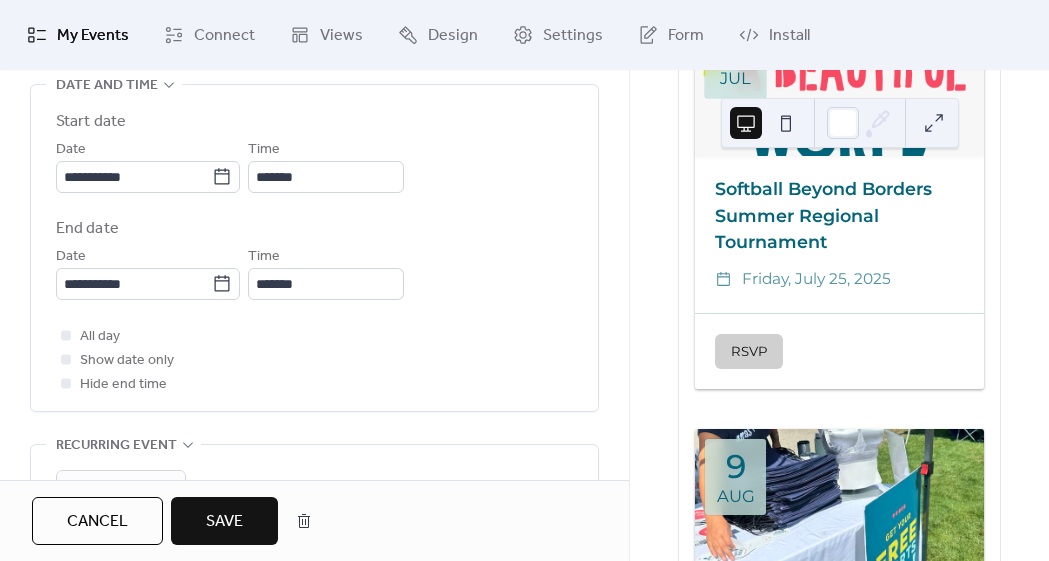 click on "All day Show date only Hide end time" at bounding box center [314, 360] 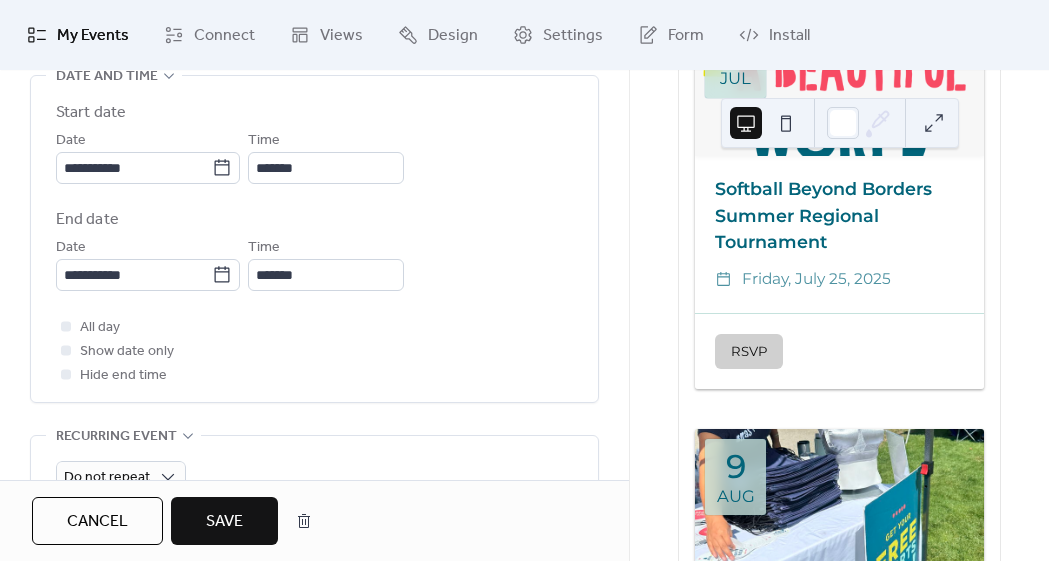 scroll, scrollTop: 467, scrollLeft: 0, axis: vertical 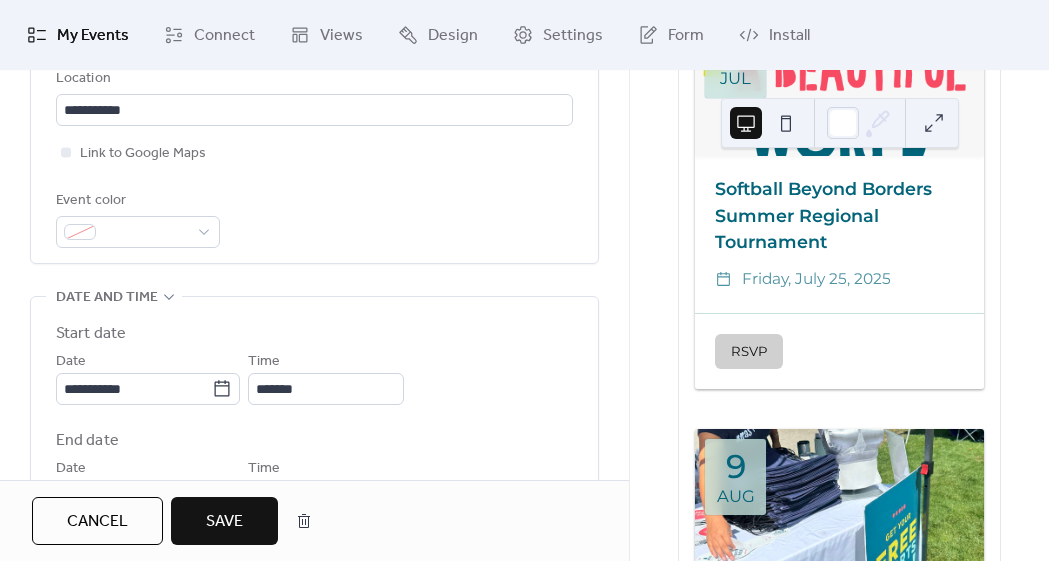 click on "Save" at bounding box center (224, 522) 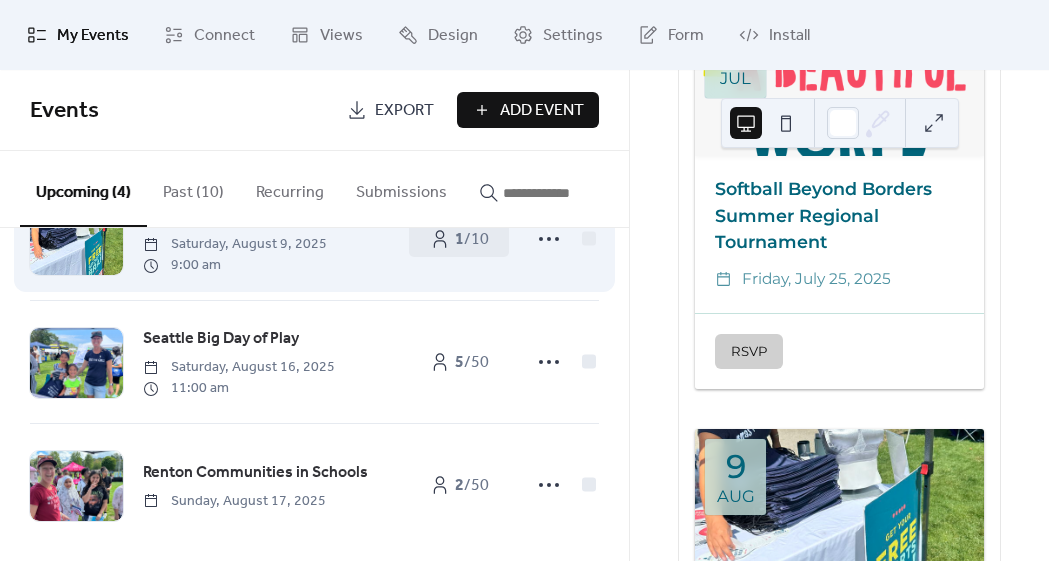 scroll, scrollTop: 225, scrollLeft: 0, axis: vertical 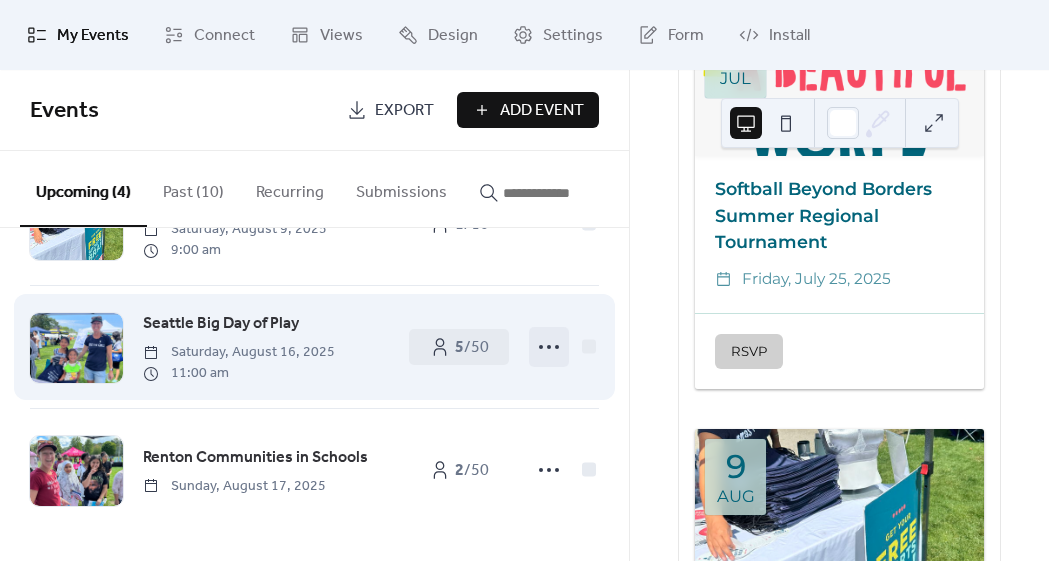 click 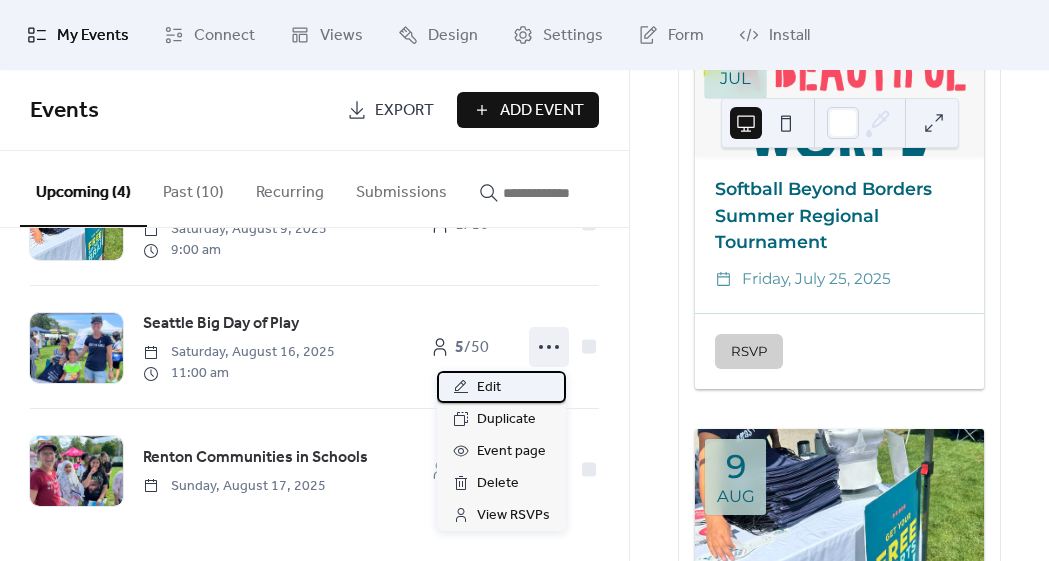 click on "Edit" at bounding box center (489, 388) 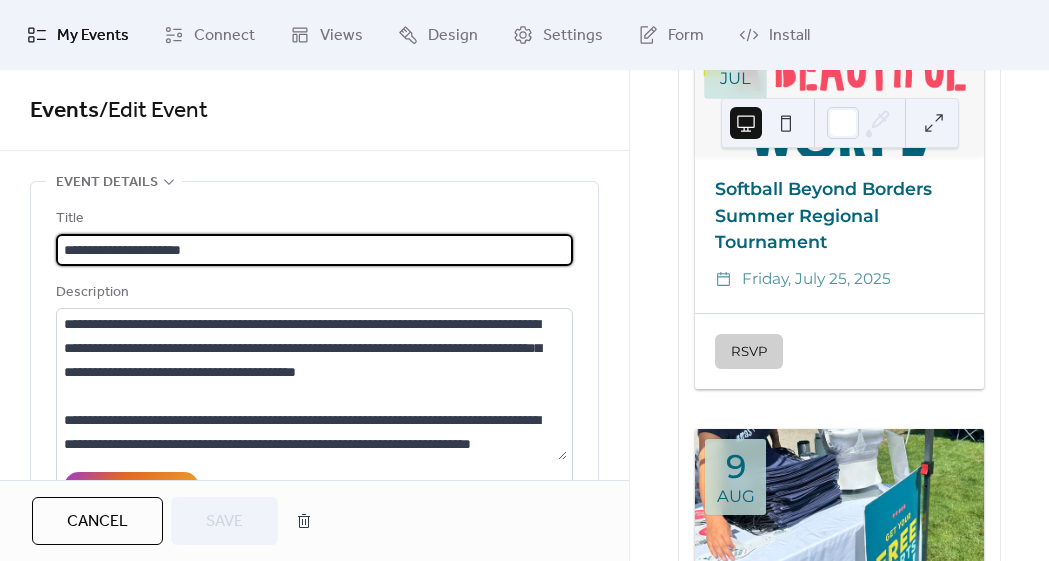 scroll, scrollTop: 24, scrollLeft: 0, axis: vertical 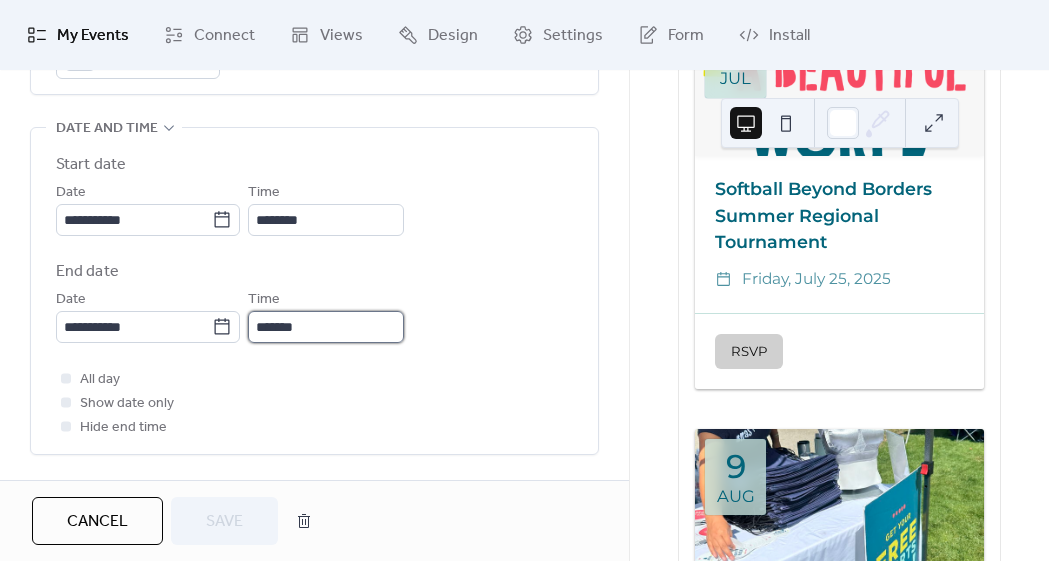 click on "*******" at bounding box center [326, 327] 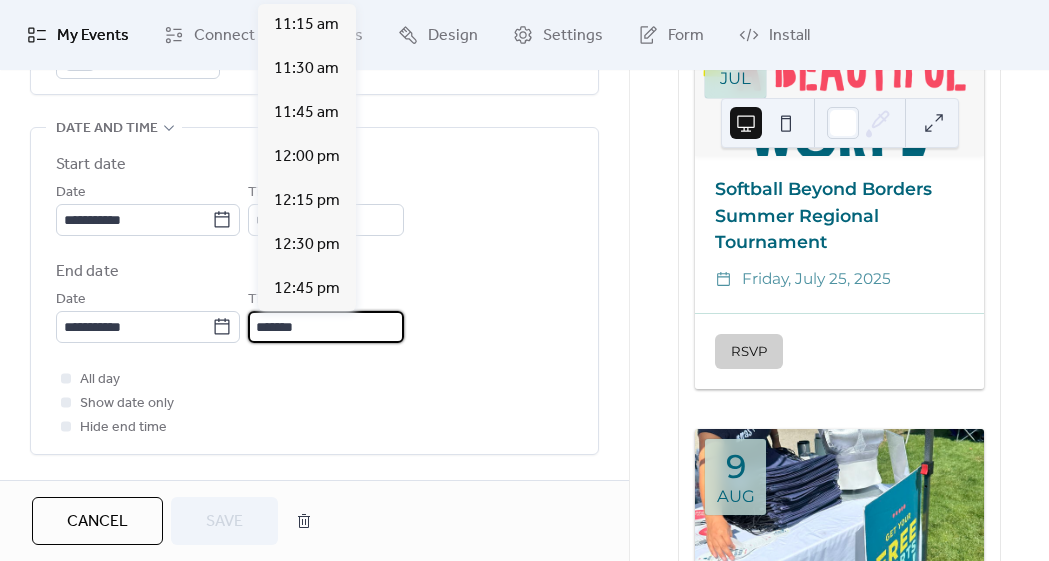 scroll, scrollTop: 836, scrollLeft: 0, axis: vertical 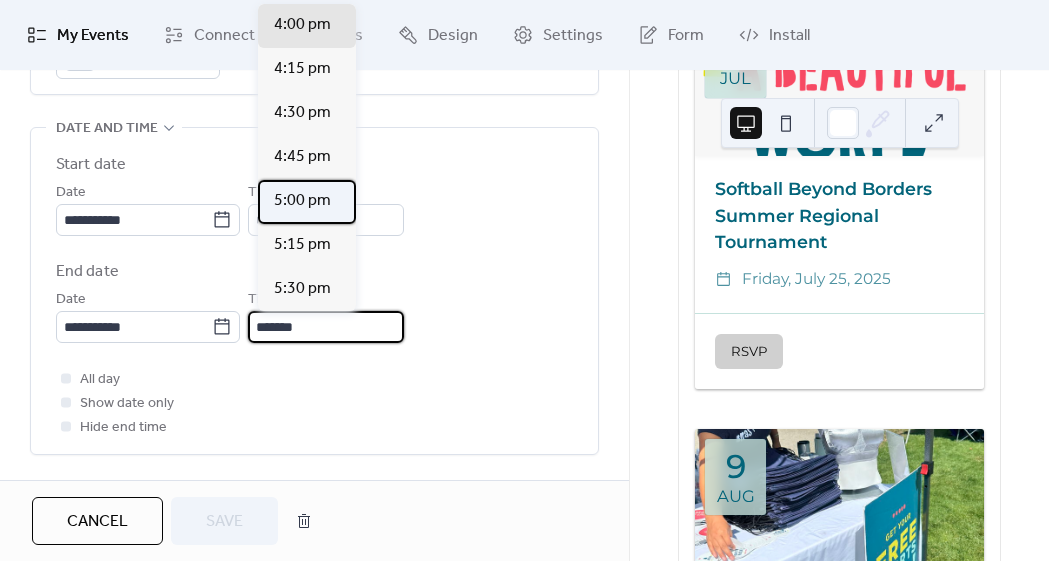 click on "5:00 pm" at bounding box center [302, 201] 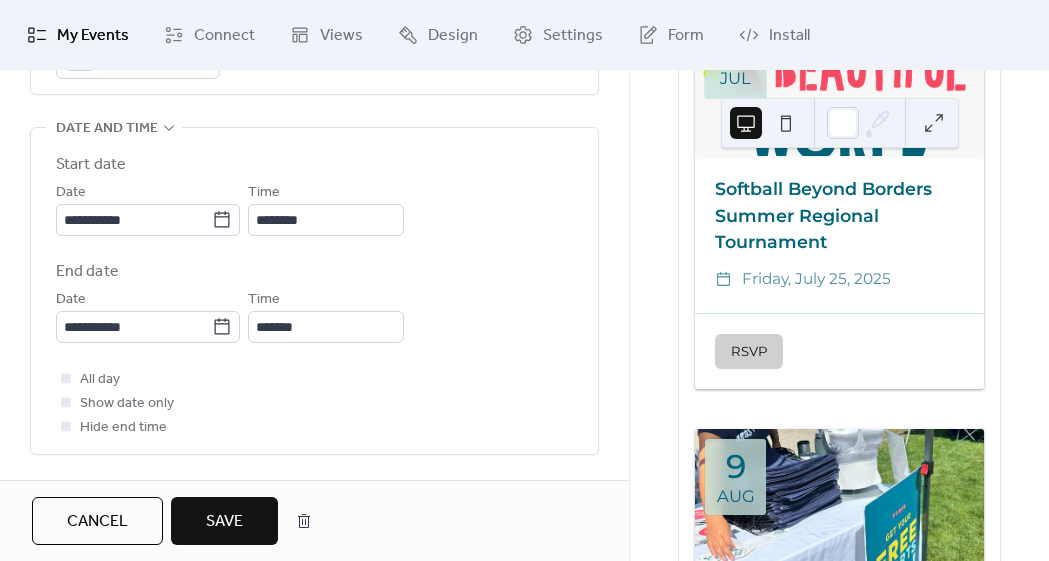 type on "*******" 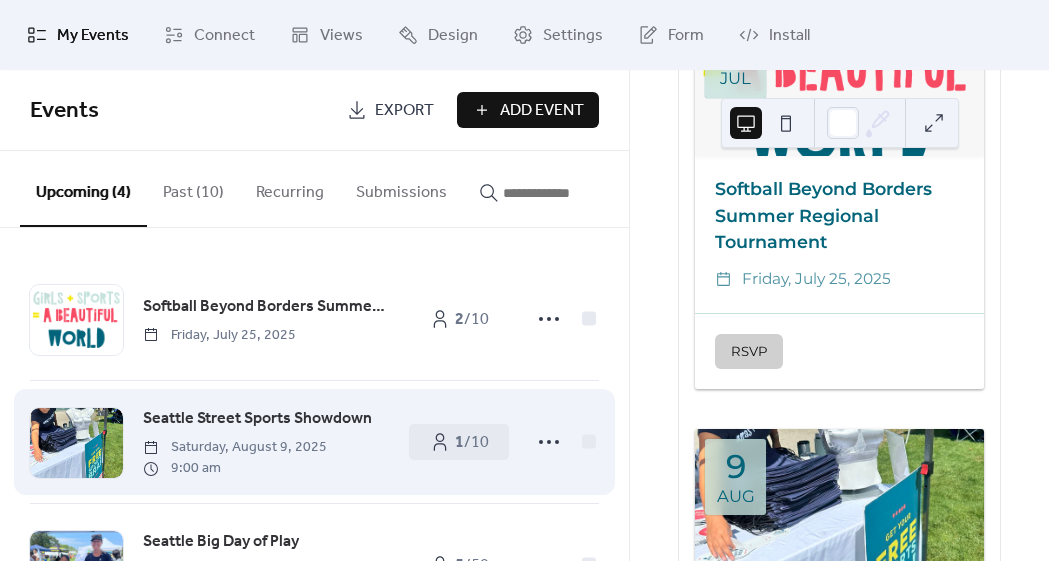 scroll, scrollTop: 225, scrollLeft: 0, axis: vertical 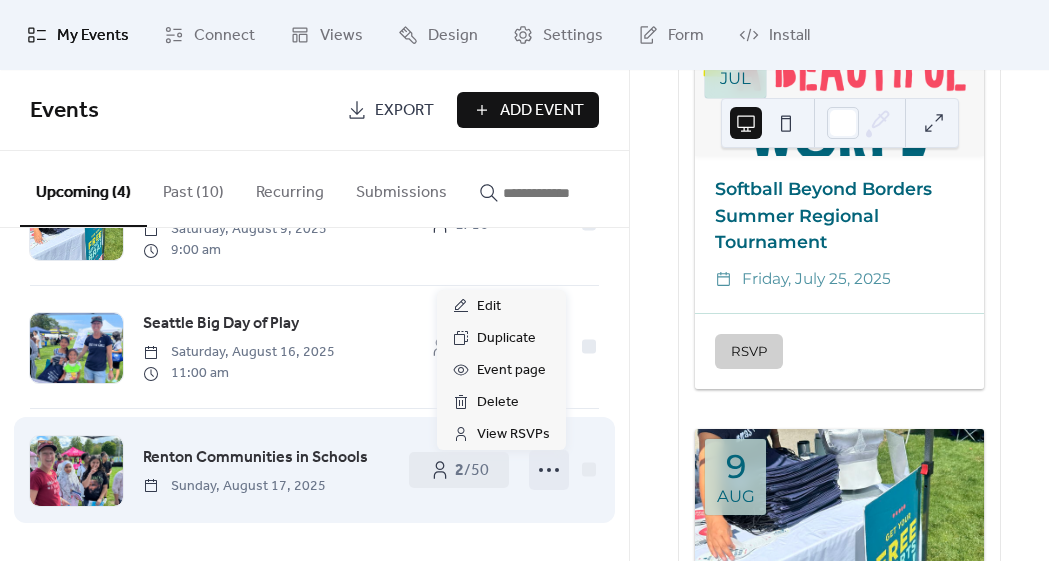 click 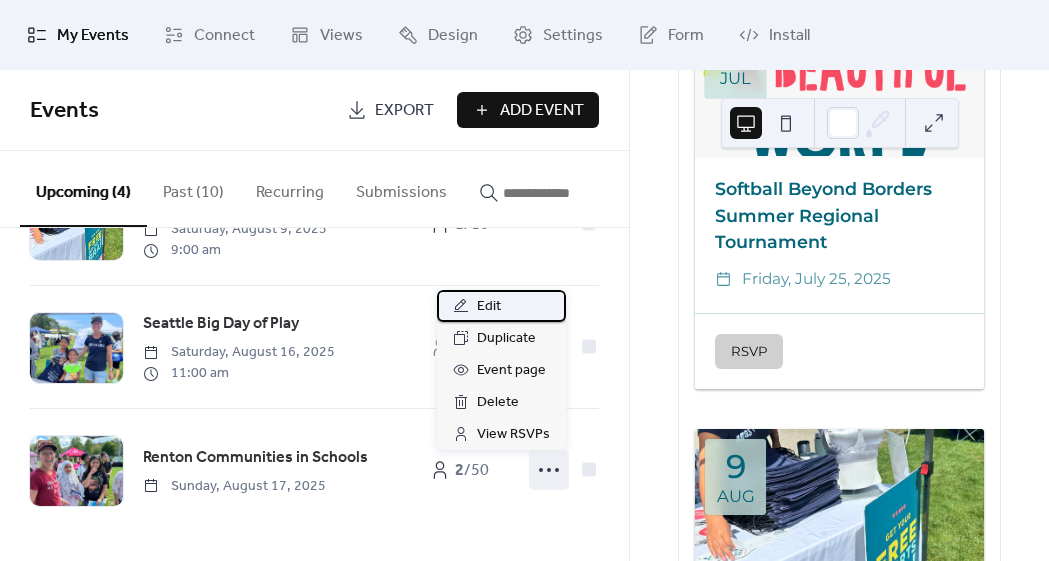 click on "Edit" at bounding box center (501, 306) 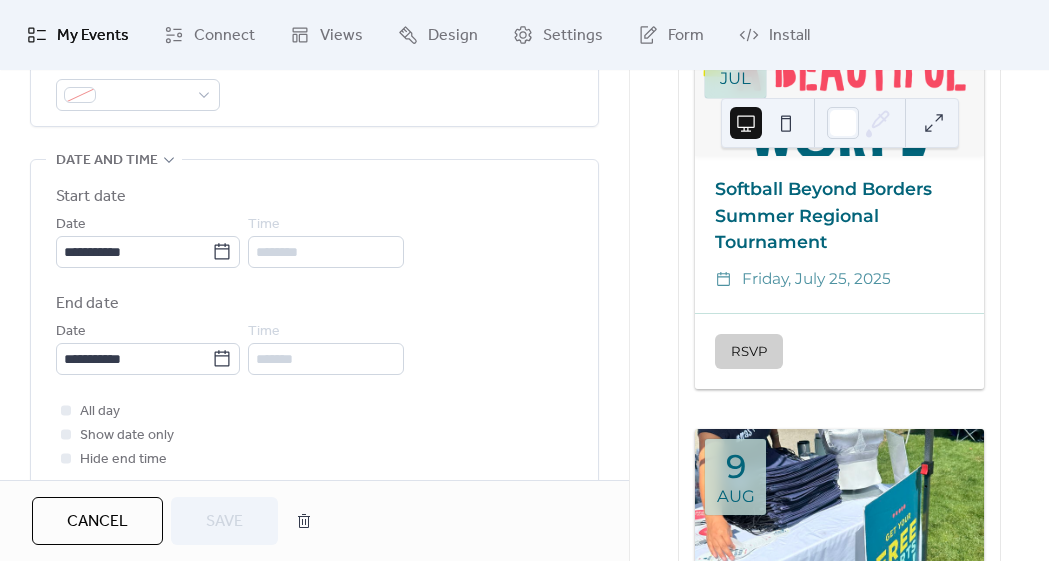 scroll, scrollTop: 613, scrollLeft: 0, axis: vertical 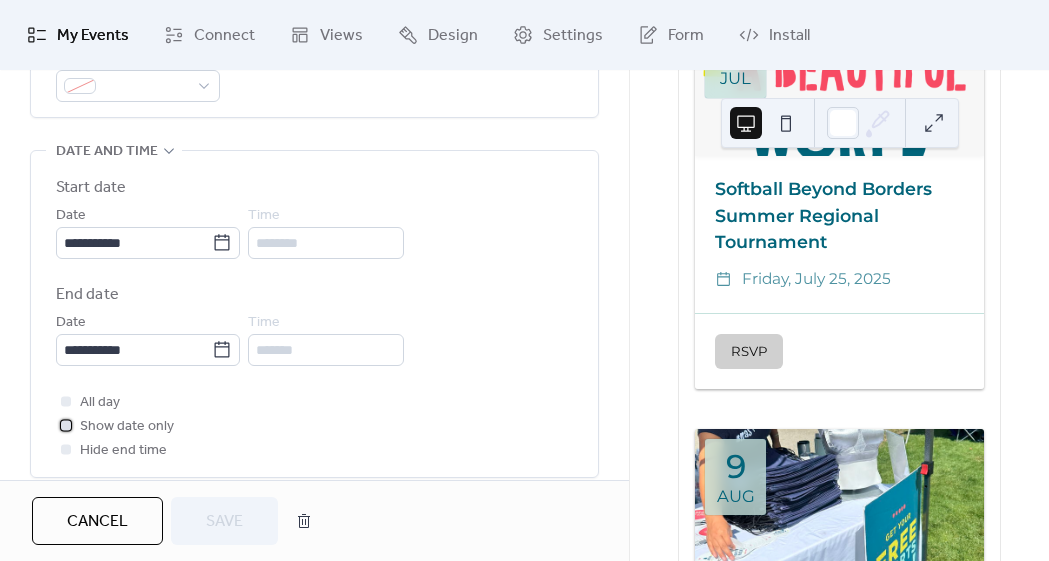 click 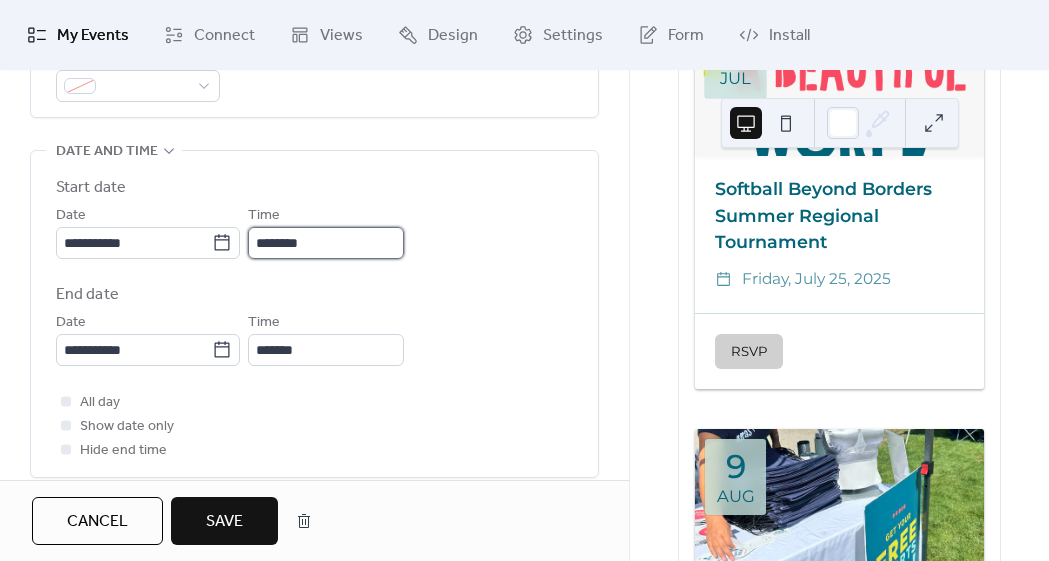click on "********" at bounding box center (326, 243) 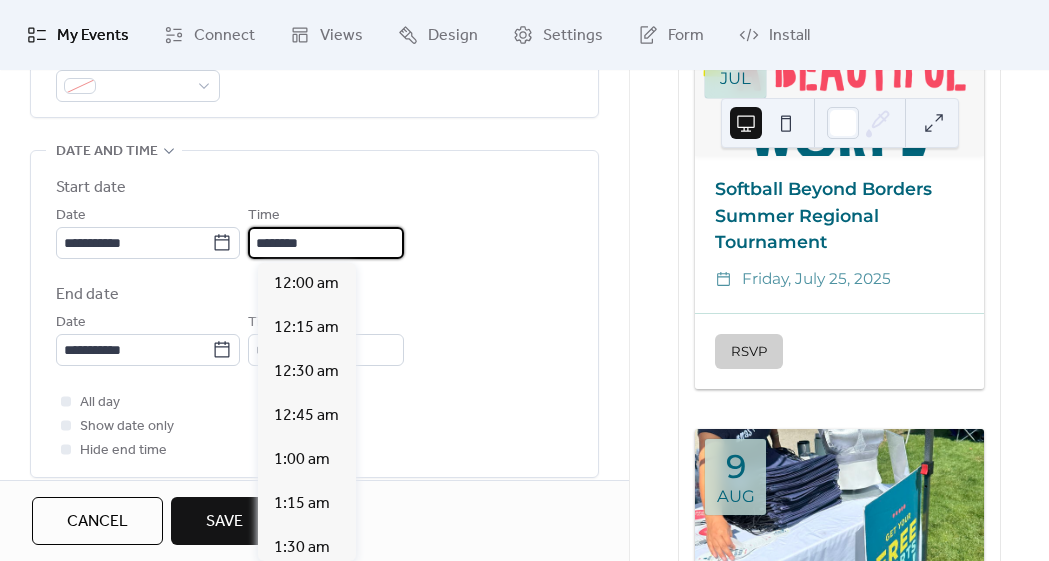 scroll, scrollTop: 2112, scrollLeft: 0, axis: vertical 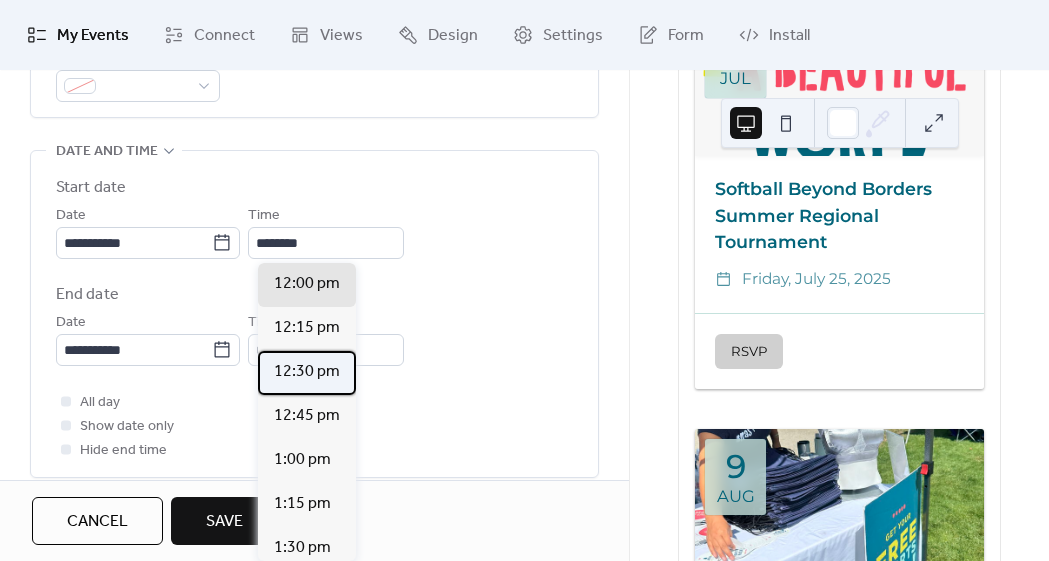 click on "12:30 pm" at bounding box center [307, 372] 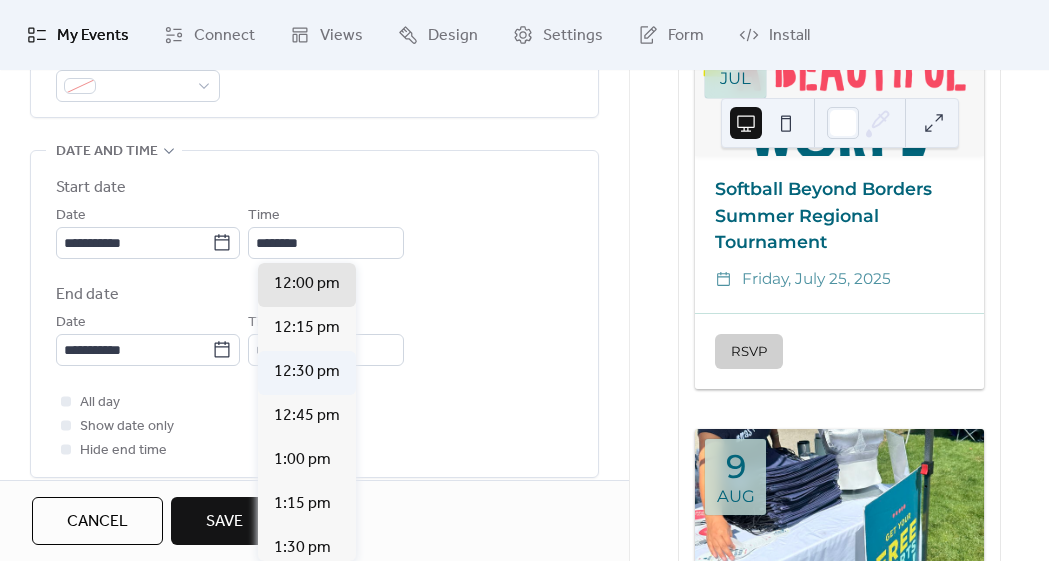 type on "********" 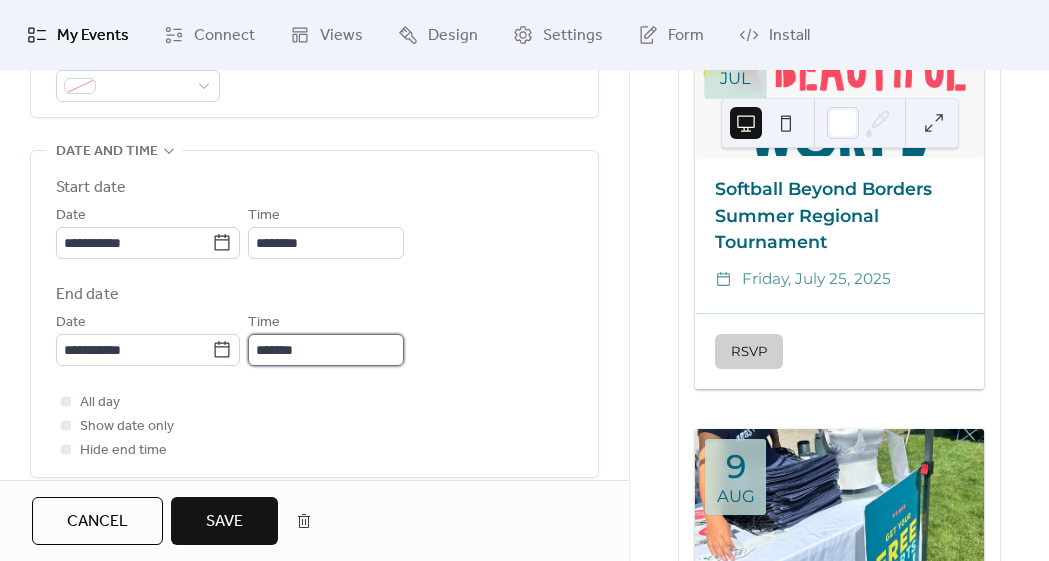 click on "*******" at bounding box center (326, 350) 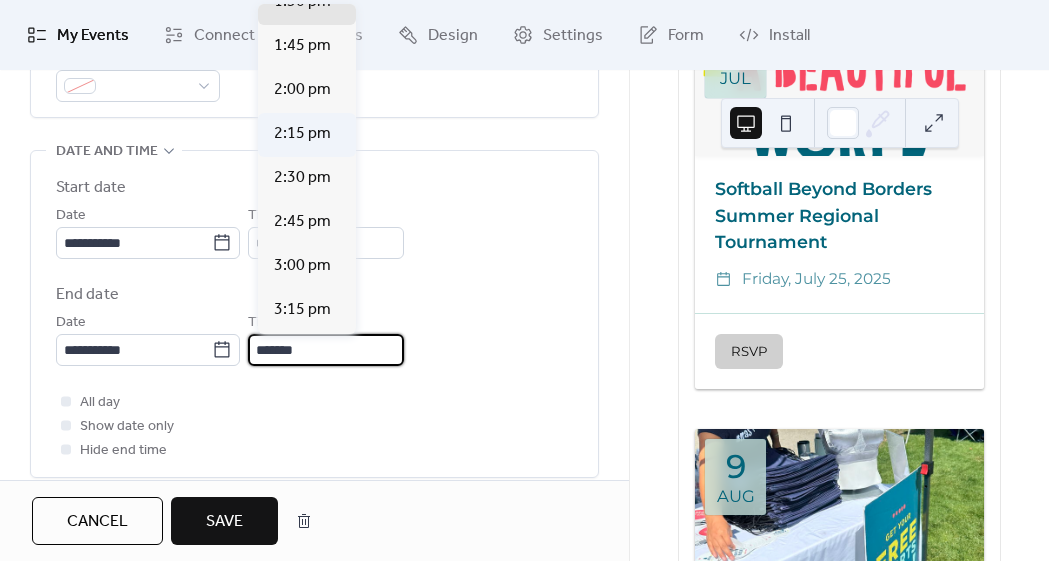 scroll, scrollTop: 159, scrollLeft: 0, axis: vertical 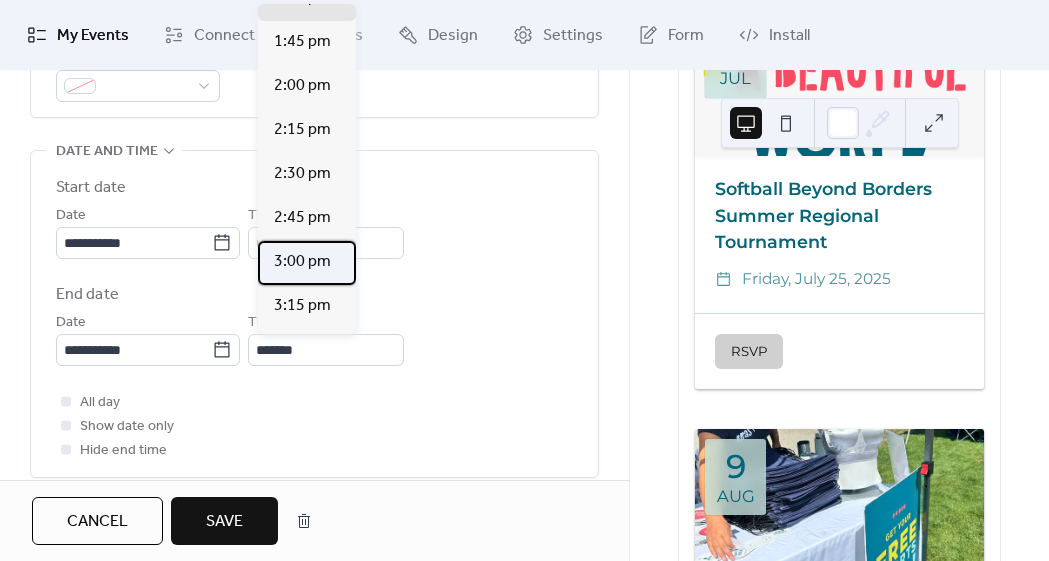 click on "3:00 pm" at bounding box center (302, 262) 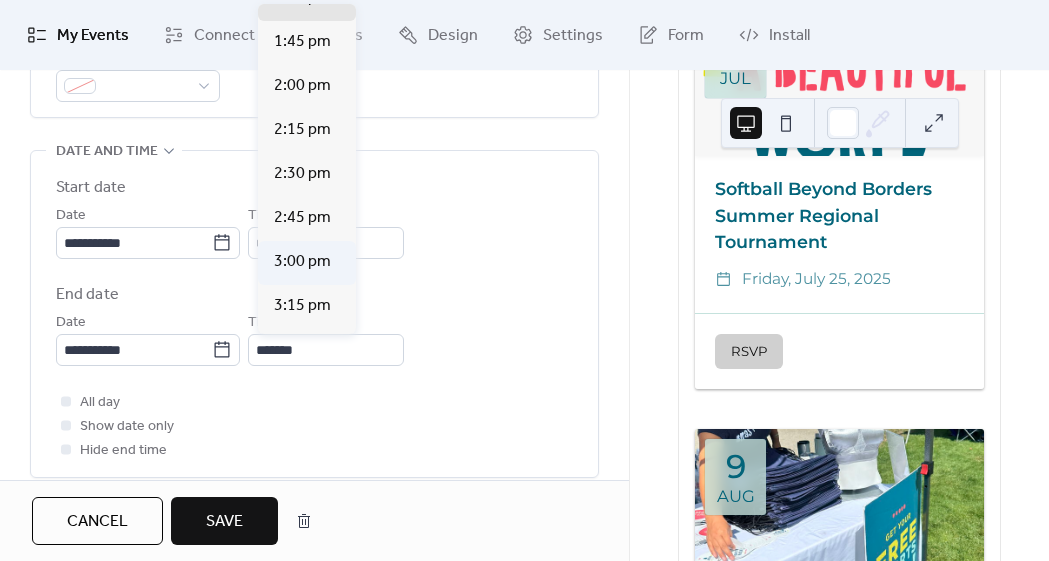 type on "*******" 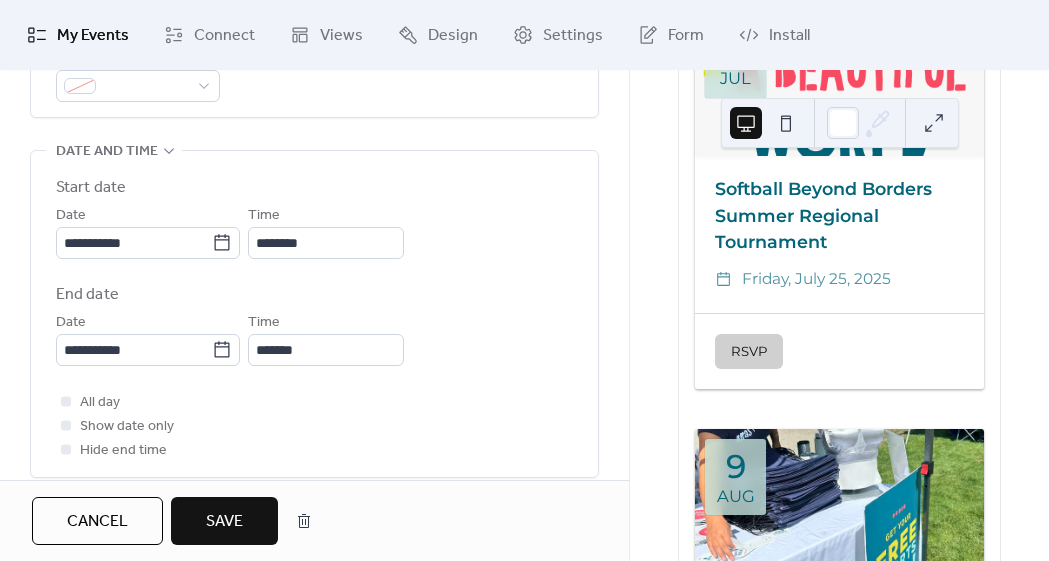click on "All day Show date only Hide end time" at bounding box center [314, 426] 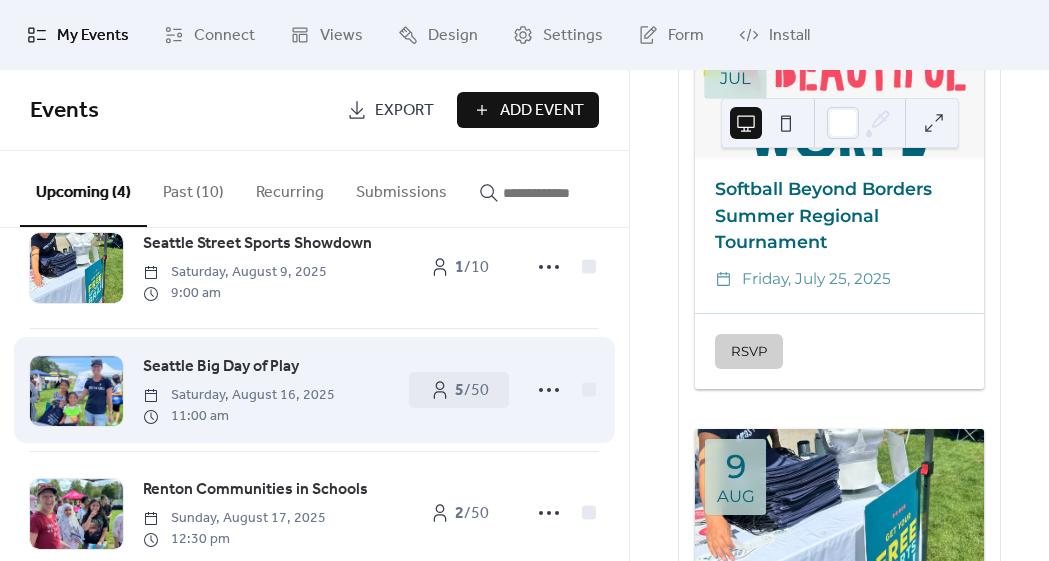 scroll, scrollTop: 160, scrollLeft: 0, axis: vertical 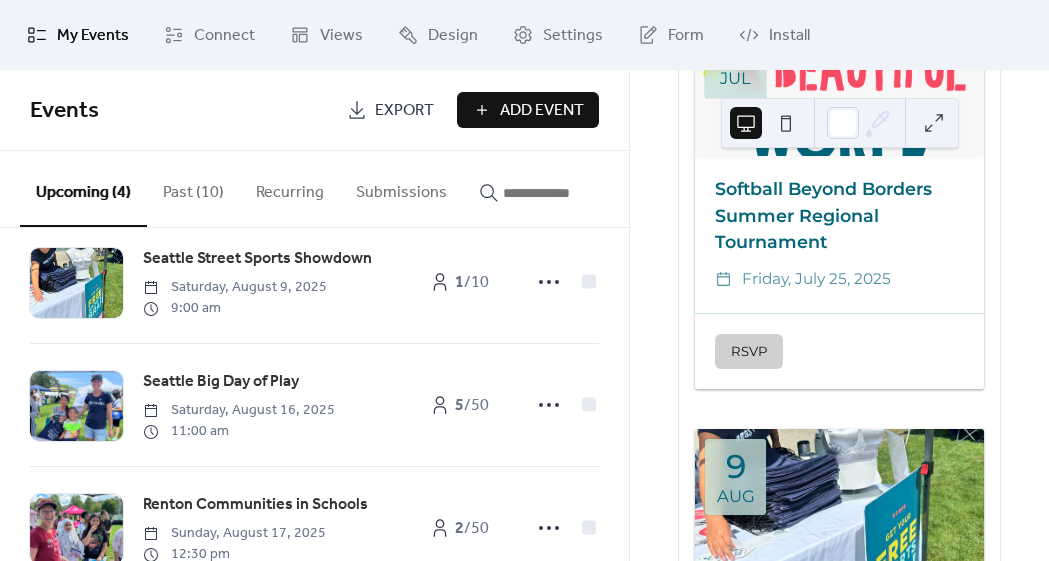 click on "Add Event" at bounding box center [528, 110] 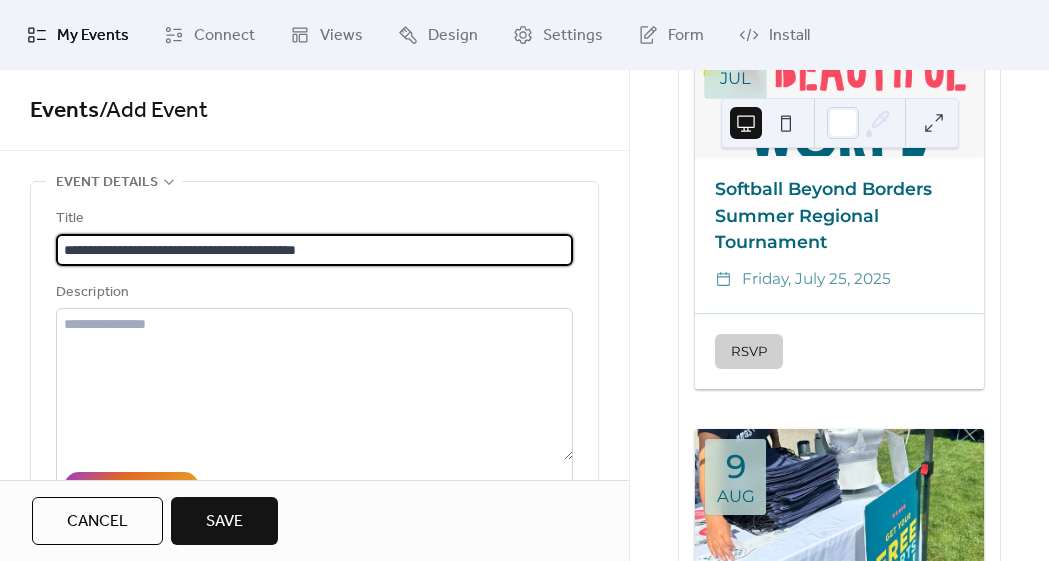 click on "**********" at bounding box center (314, 250) 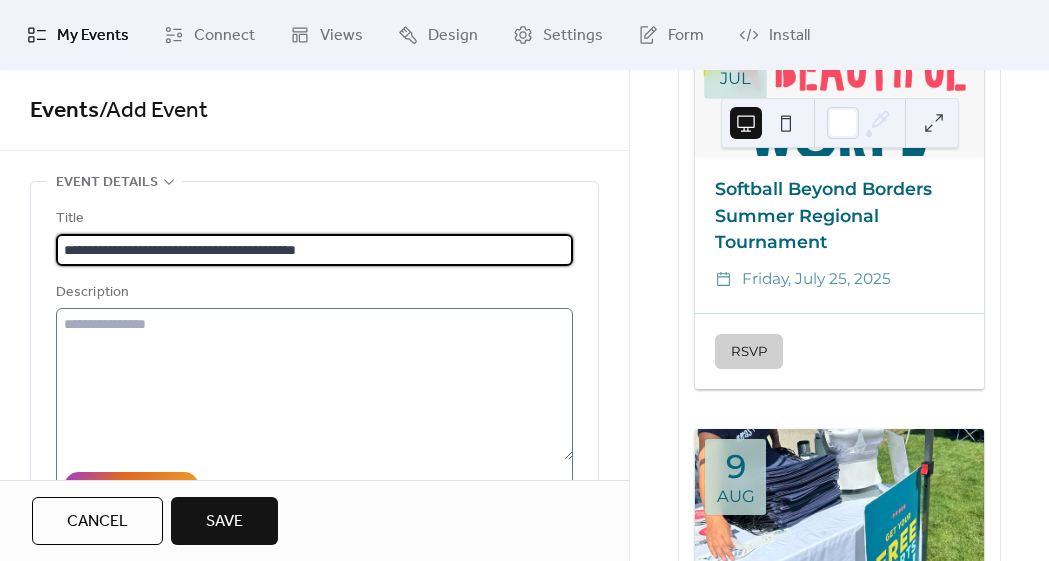 type on "**********" 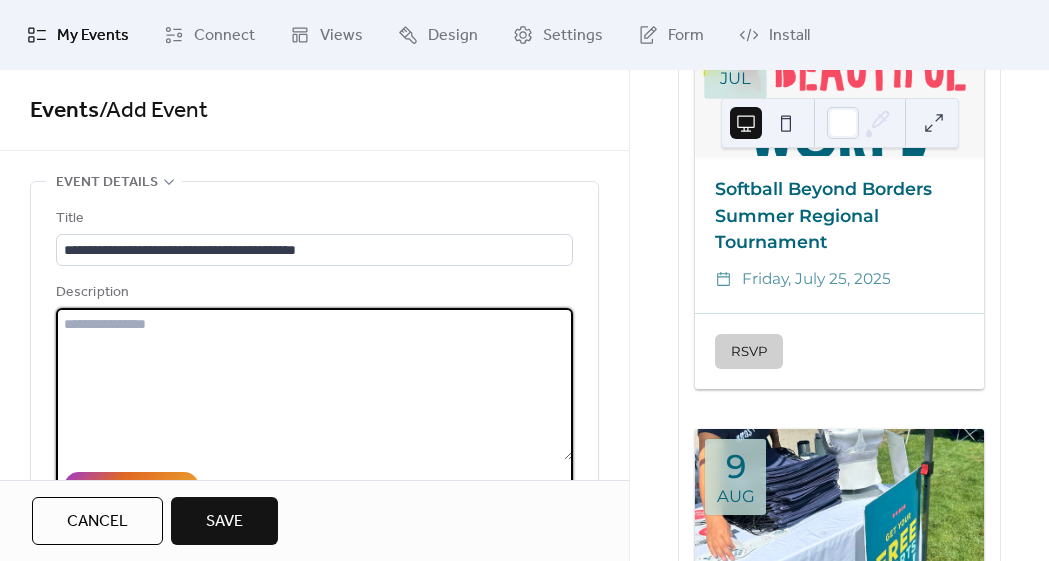 click at bounding box center (314, 384) 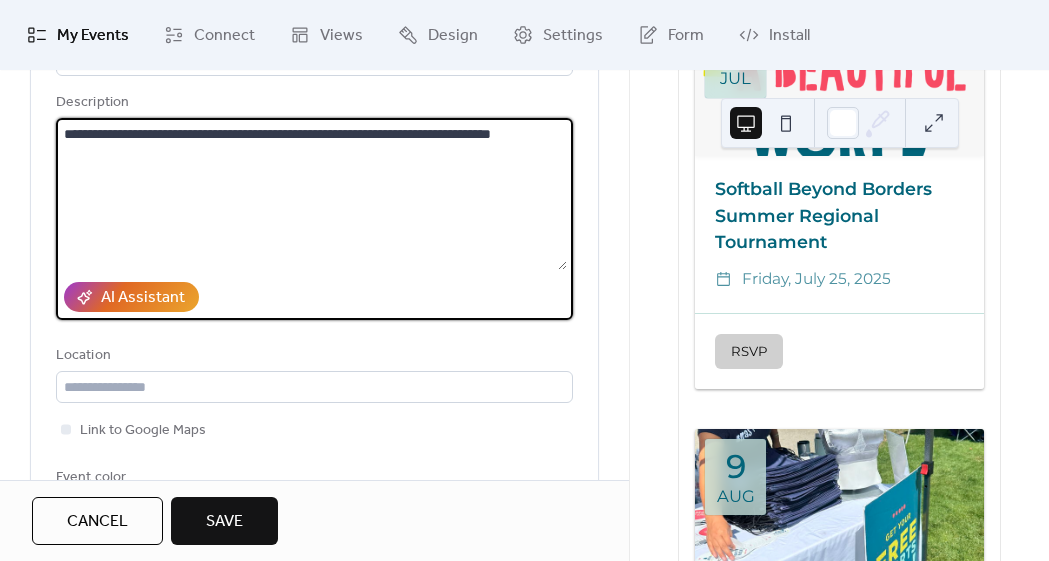 scroll, scrollTop: 192, scrollLeft: 0, axis: vertical 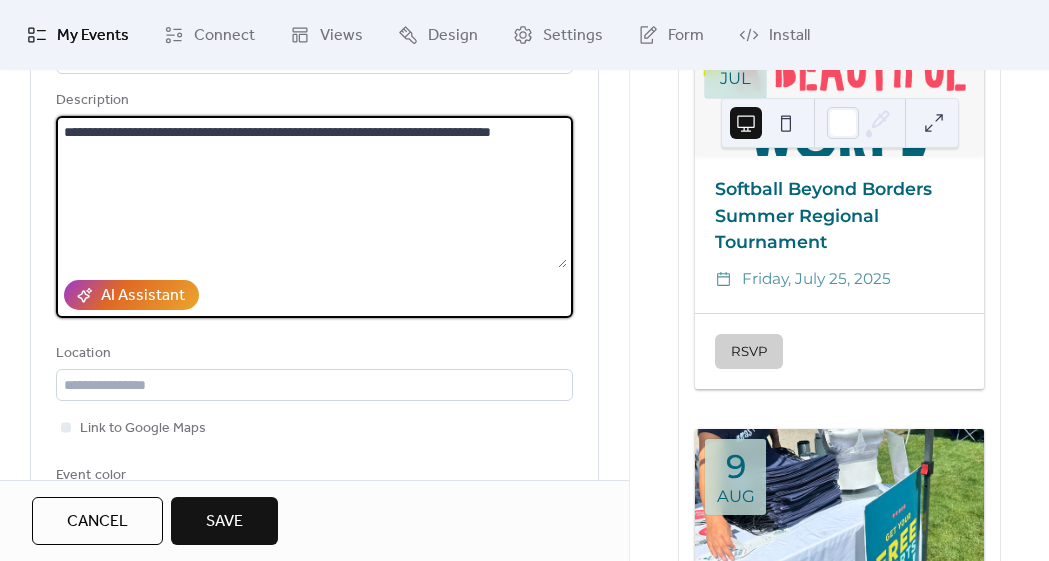 type on "**********" 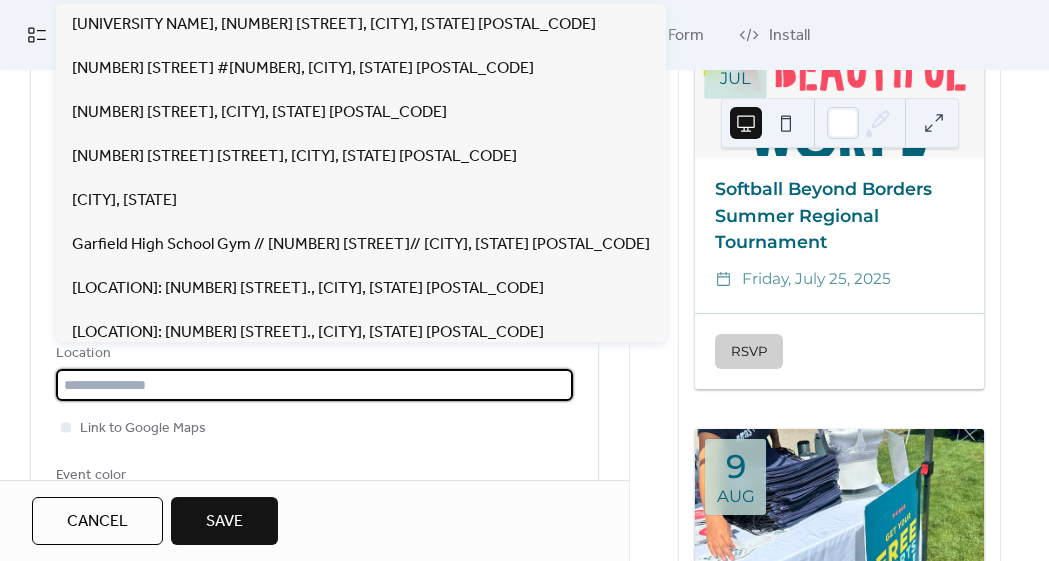 click at bounding box center (314, 385) 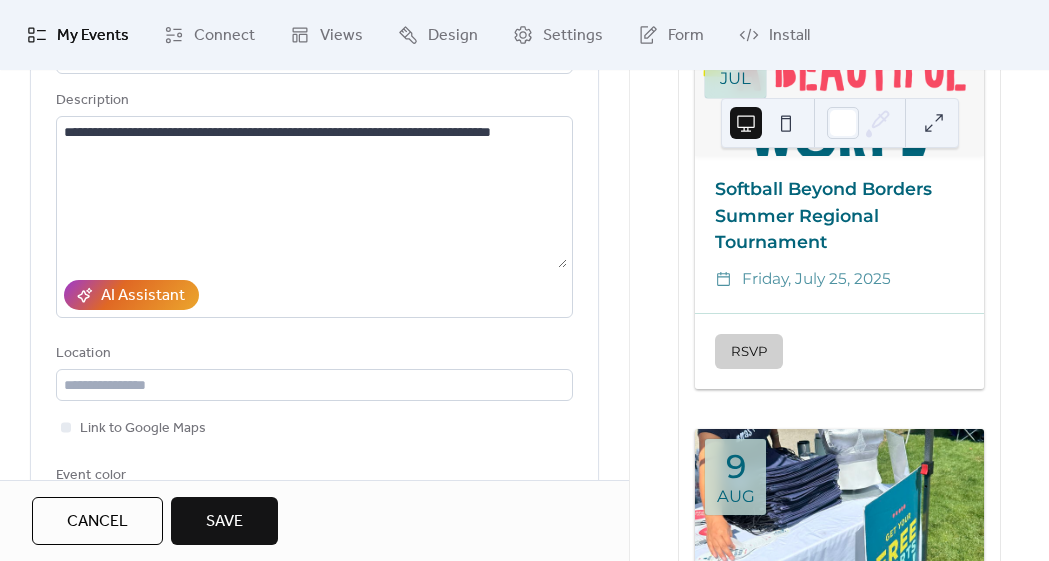 click on "Link to Google Maps" at bounding box center [314, 428] 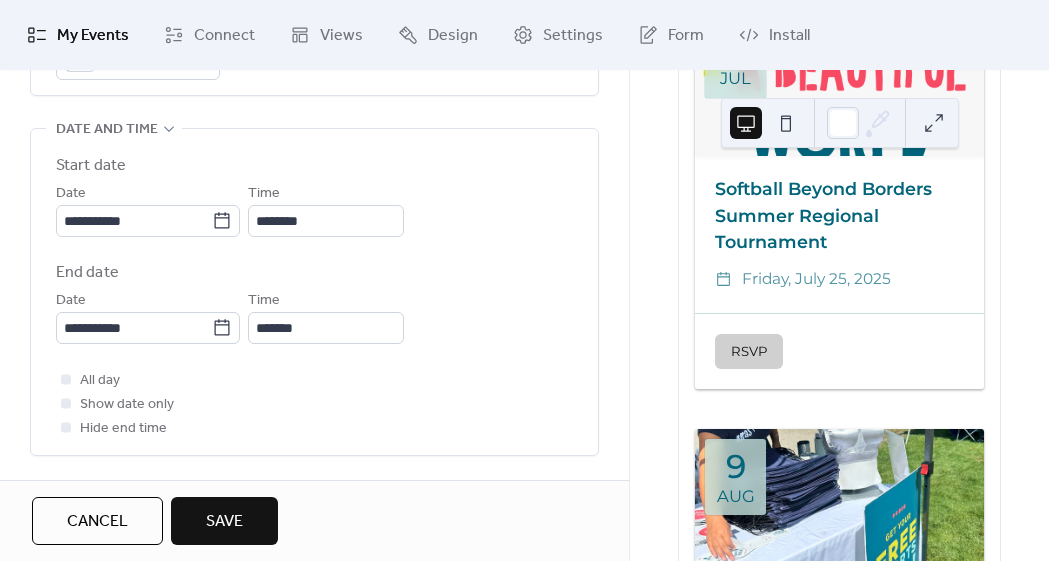 scroll, scrollTop: 639, scrollLeft: 0, axis: vertical 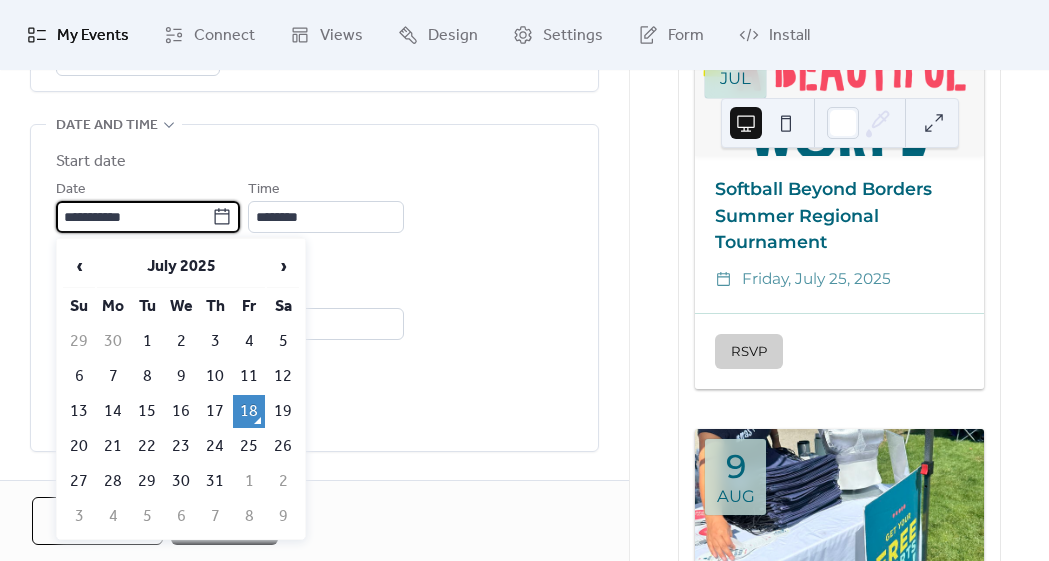 click on "**********" at bounding box center [134, 217] 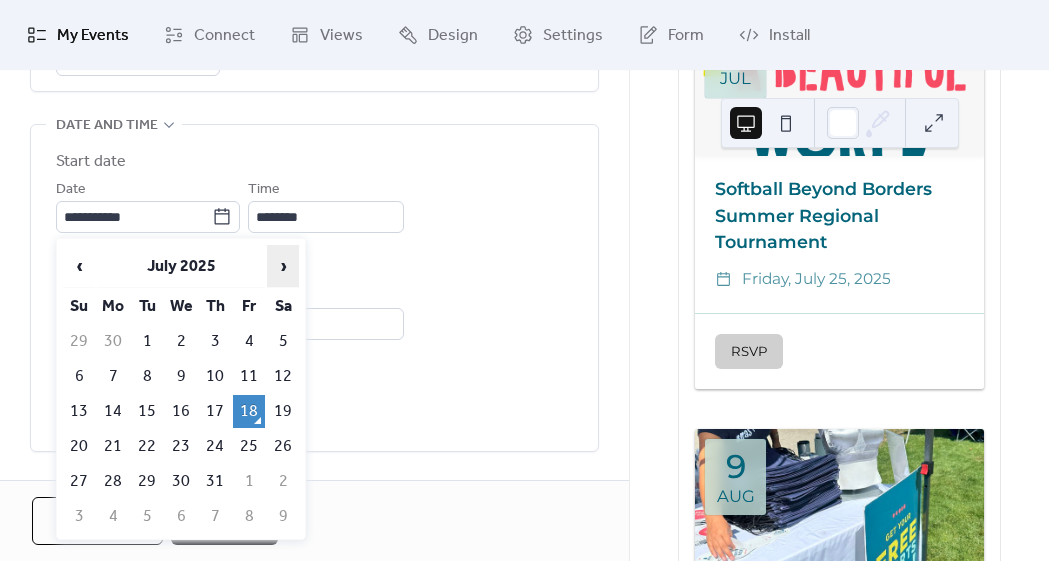 click on "›" at bounding box center (283, 266) 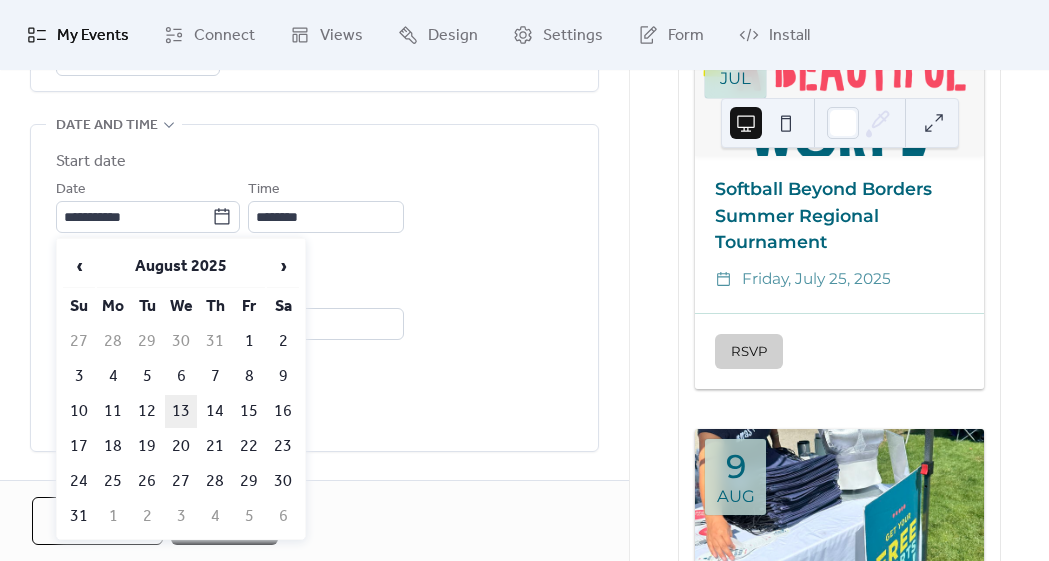 click on "13" at bounding box center (181, 411) 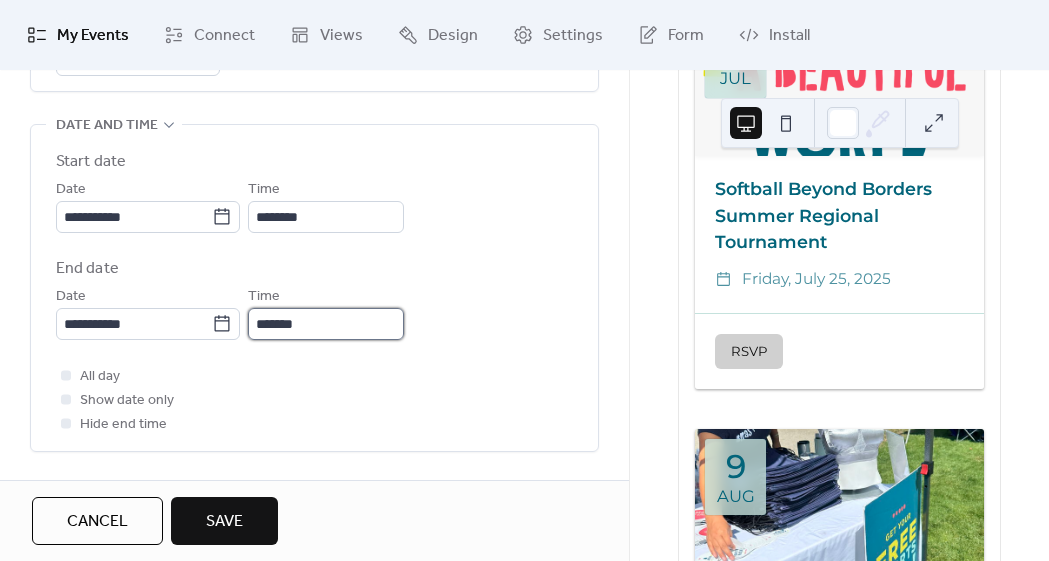 click on "*******" at bounding box center (326, 324) 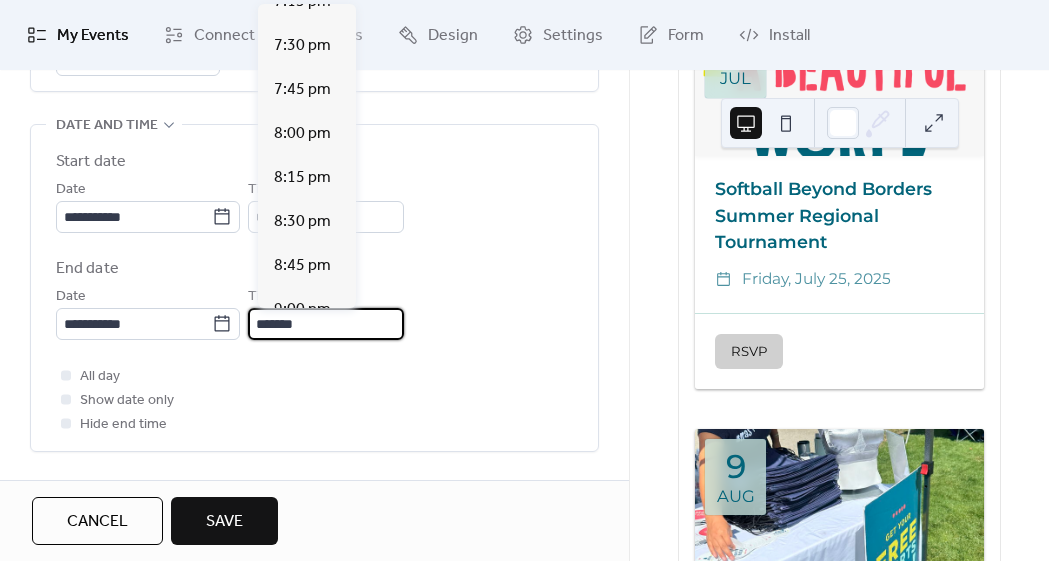 scroll, scrollTop: 1190, scrollLeft: 0, axis: vertical 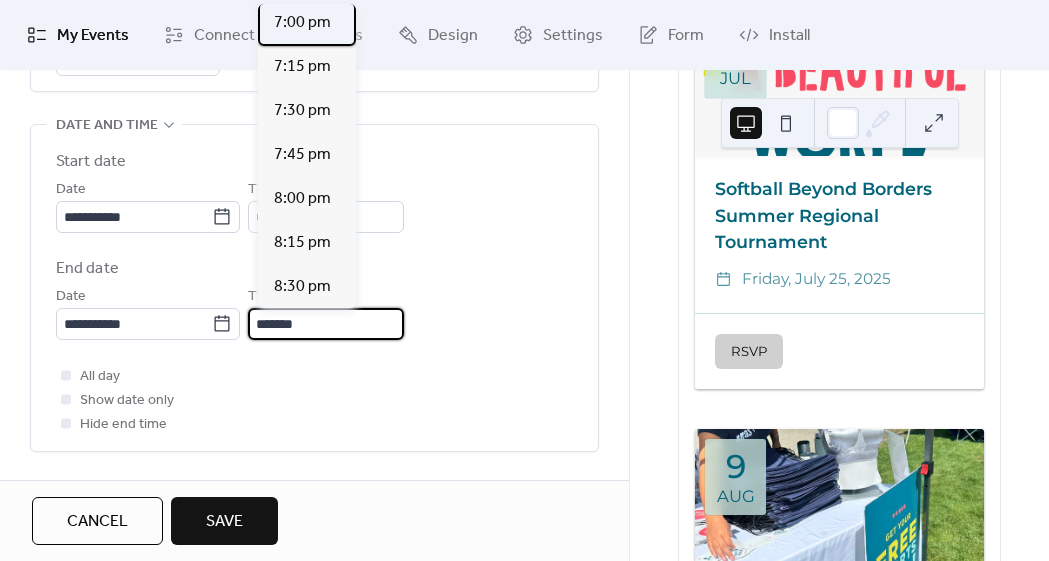 click on "7:00 pm" at bounding box center [302, 23] 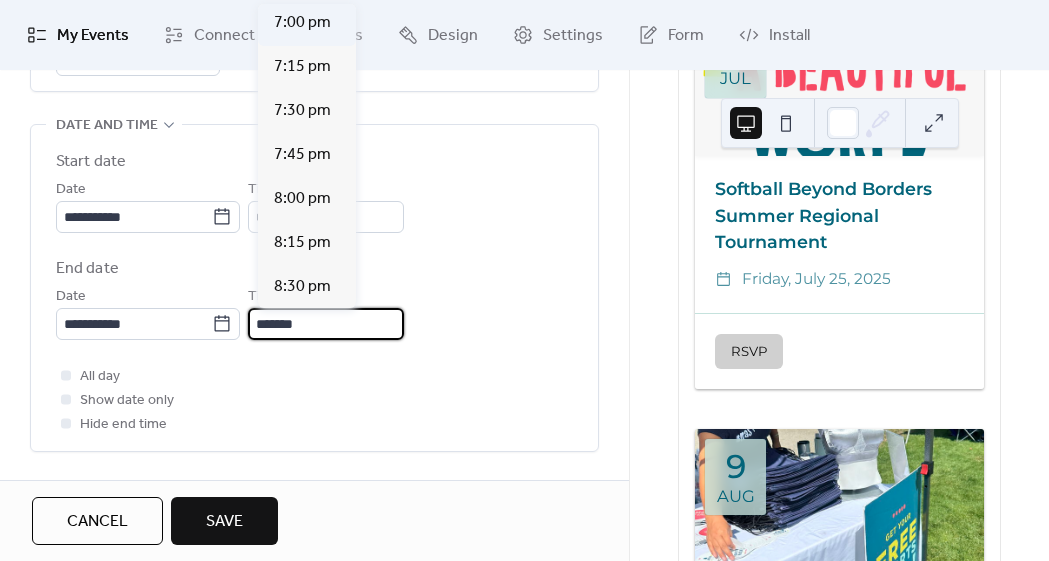 type on "*******" 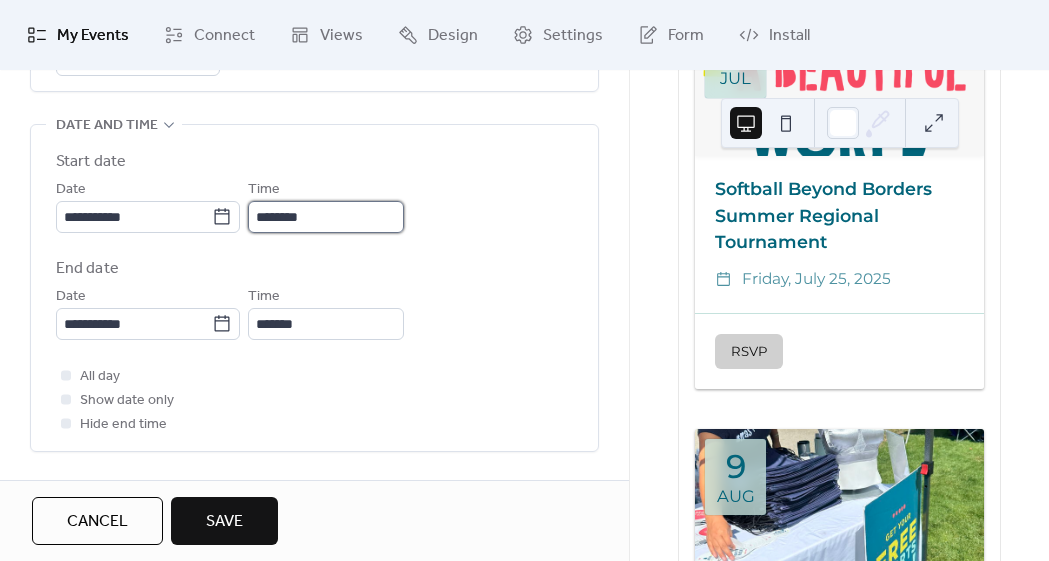 click on "********" at bounding box center (326, 217) 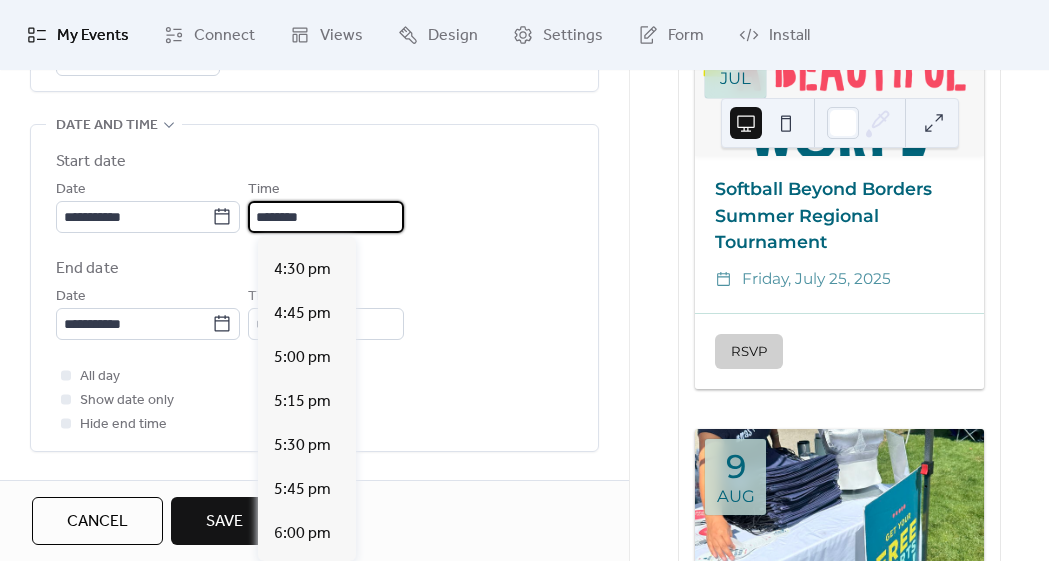 scroll, scrollTop: 2899, scrollLeft: 0, axis: vertical 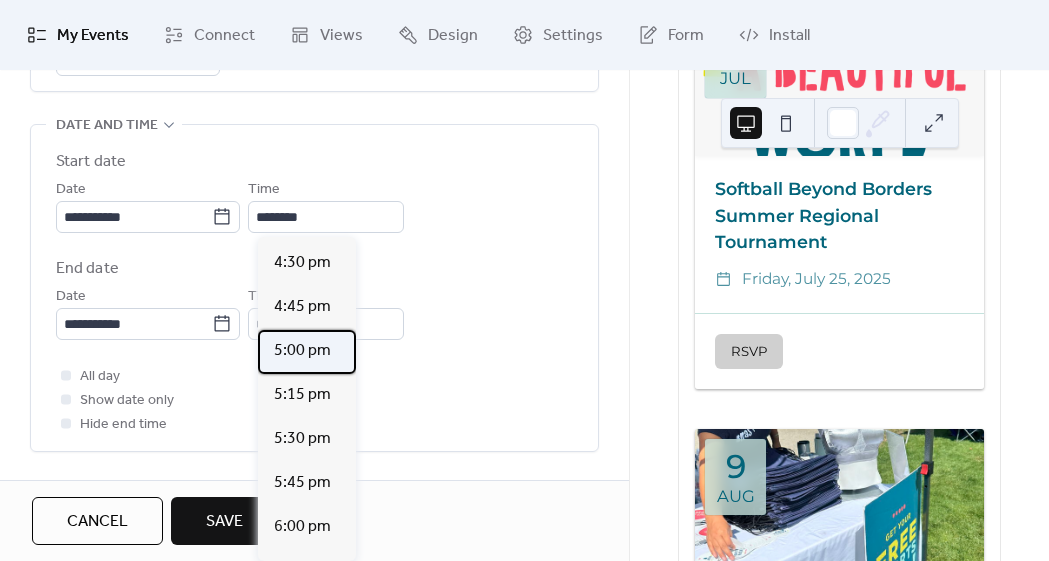 click on "5:00 pm" at bounding box center [302, 351] 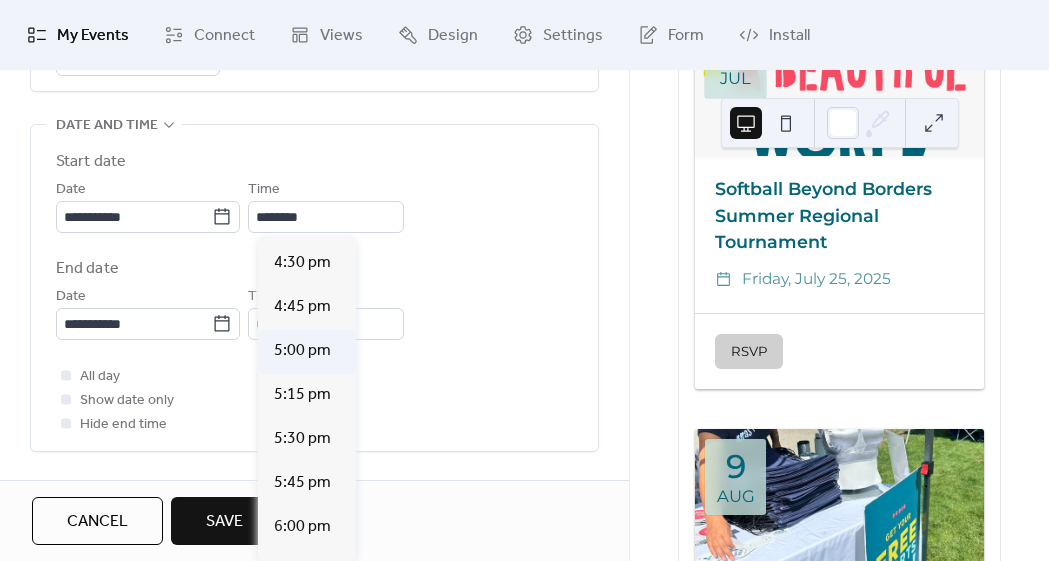 type on "*******" 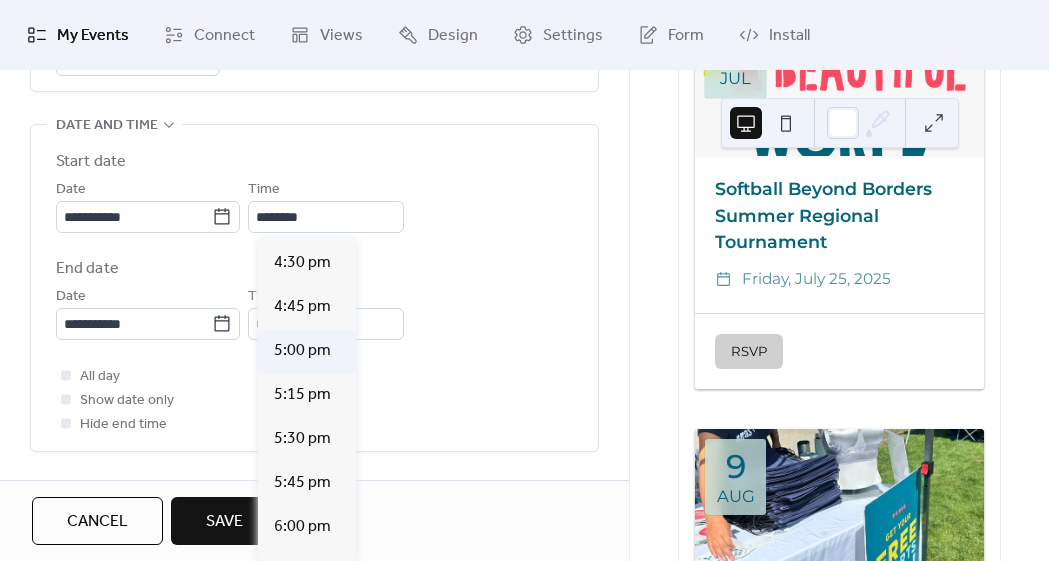 type on "**********" 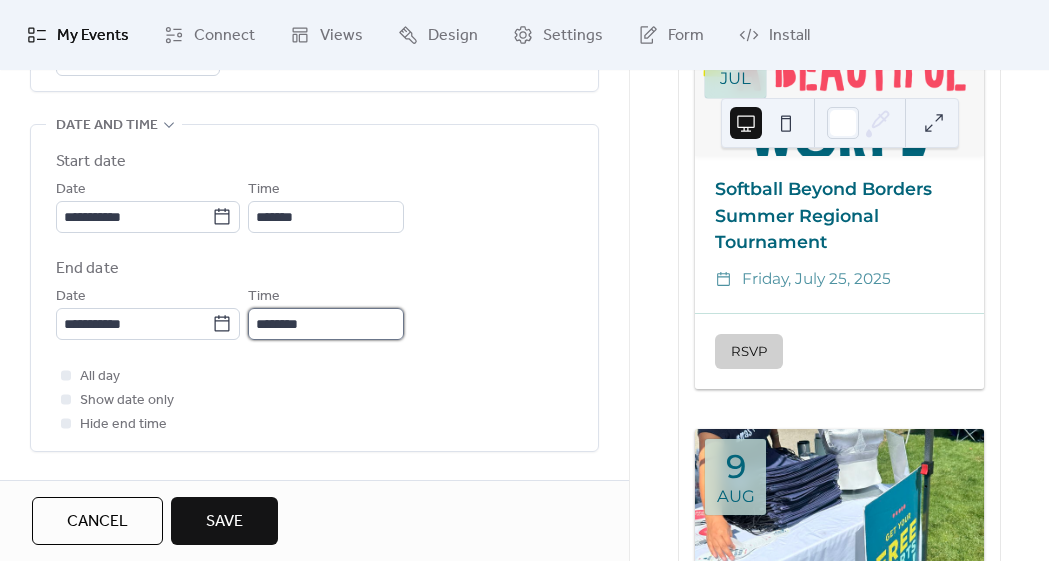 click on "********" at bounding box center [326, 324] 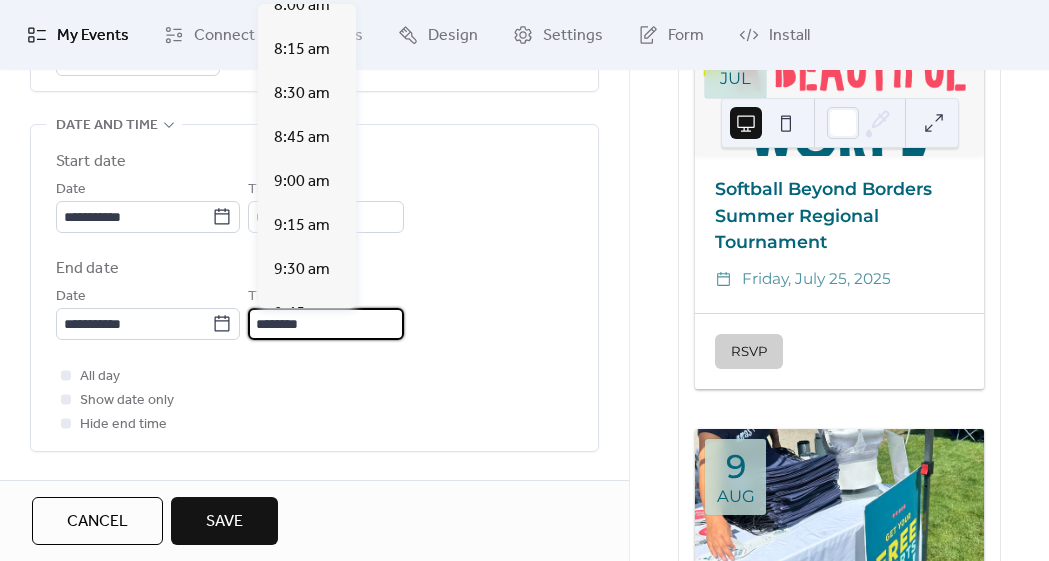 scroll, scrollTop: 1428, scrollLeft: 0, axis: vertical 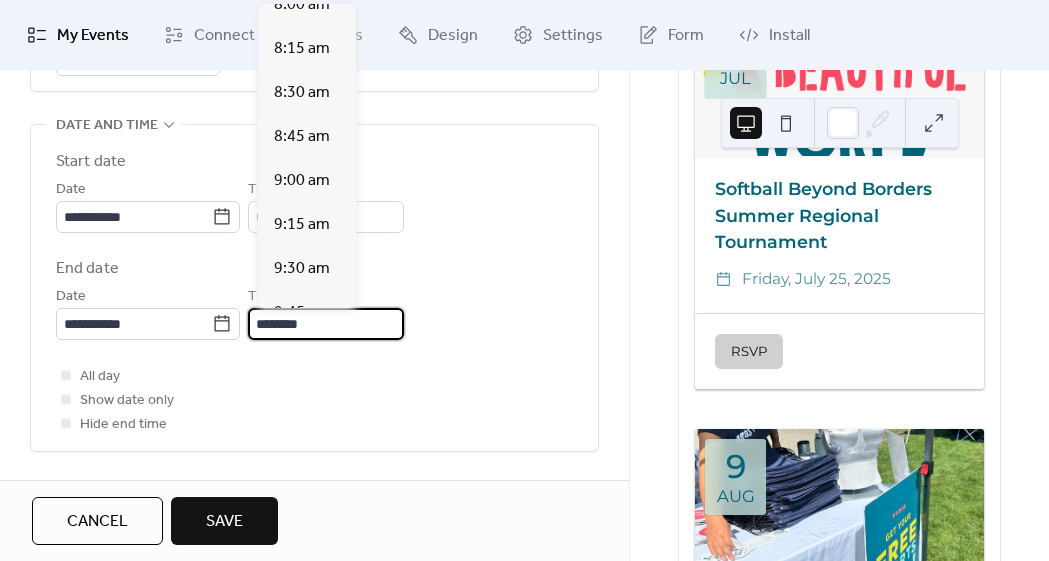 click on "**********" at bounding box center (148, 312) 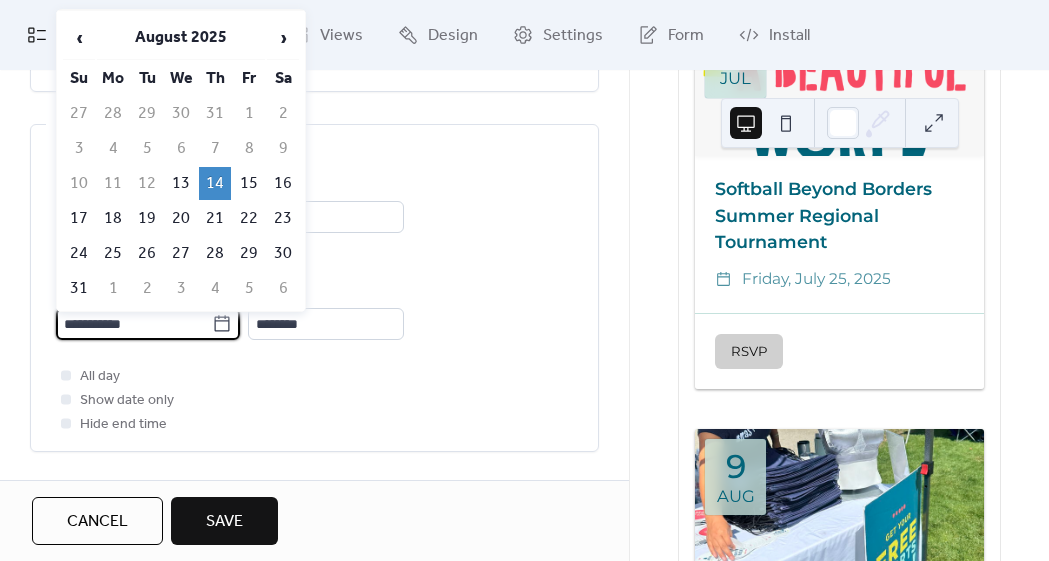 click on "**********" at bounding box center [134, 324] 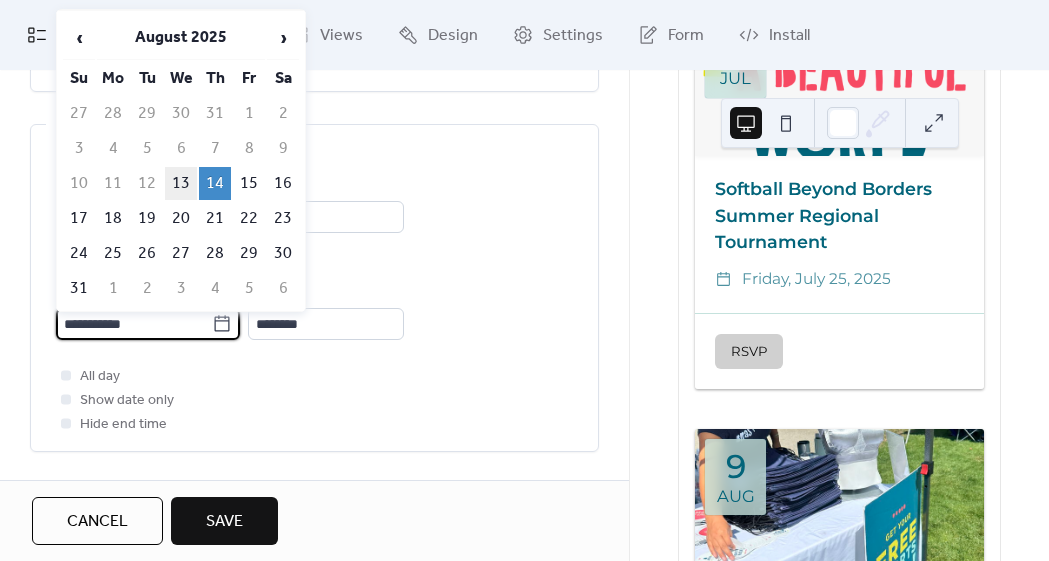 click on "13" at bounding box center (181, 183) 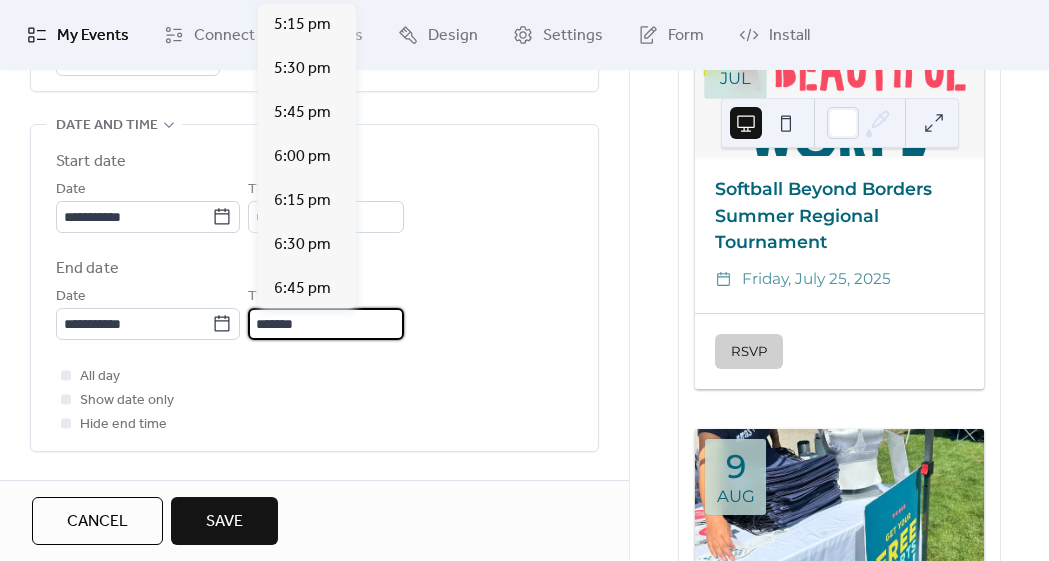 click on "*******" at bounding box center [326, 324] 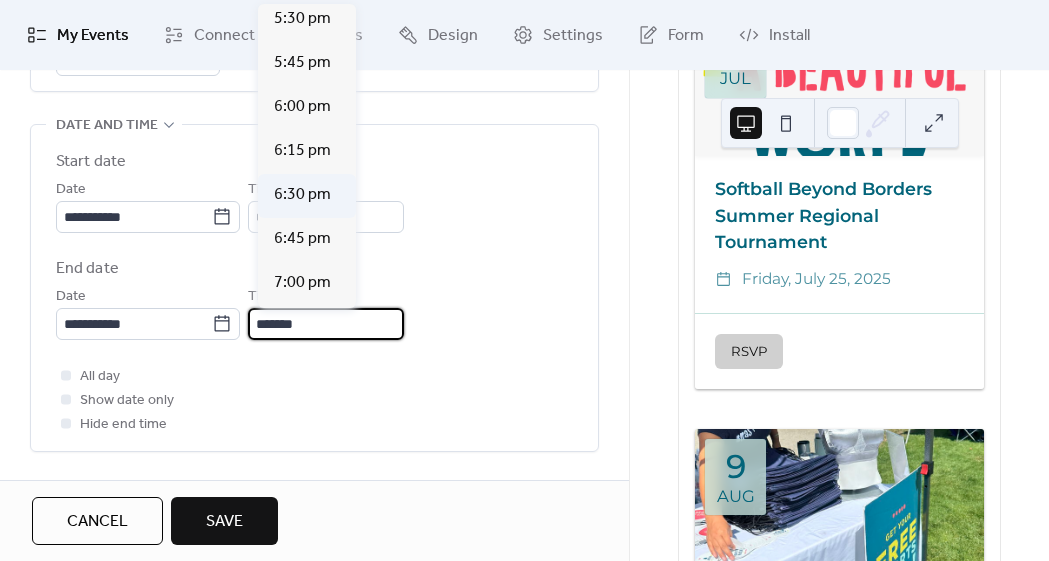 scroll, scrollTop: 66, scrollLeft: 0, axis: vertical 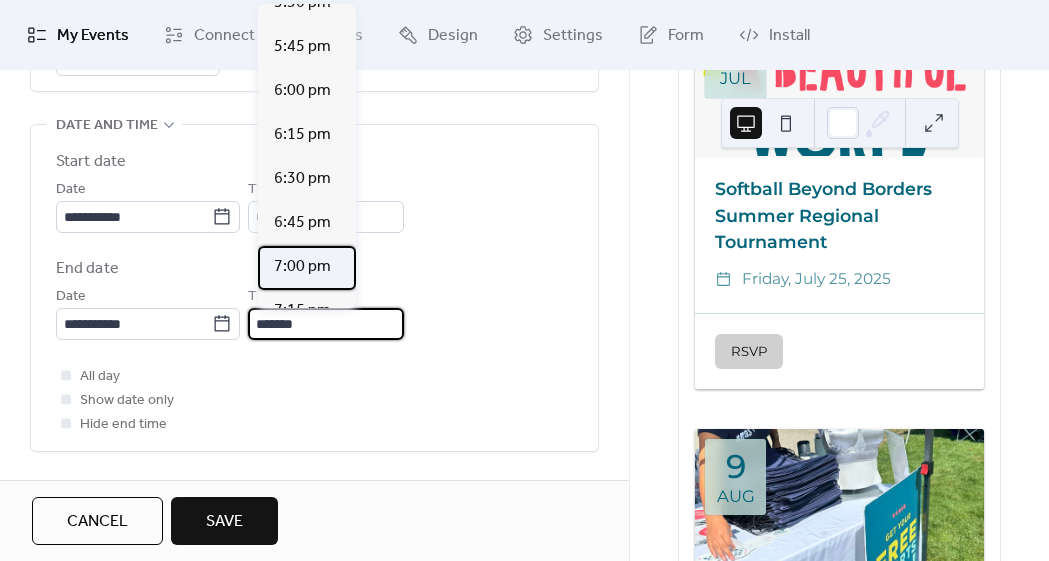 click on "7:00 pm" at bounding box center (302, 267) 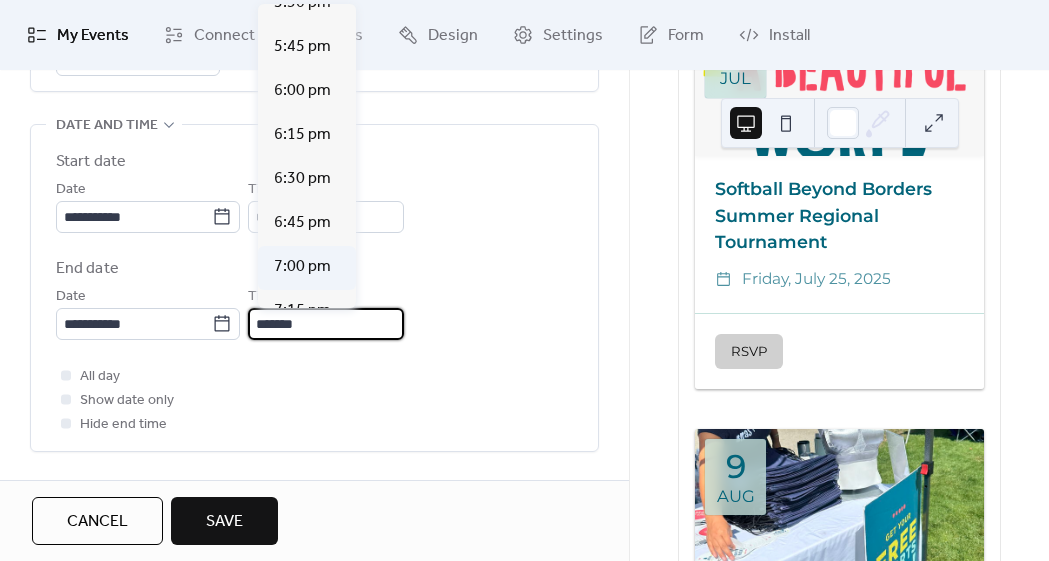 type on "*******" 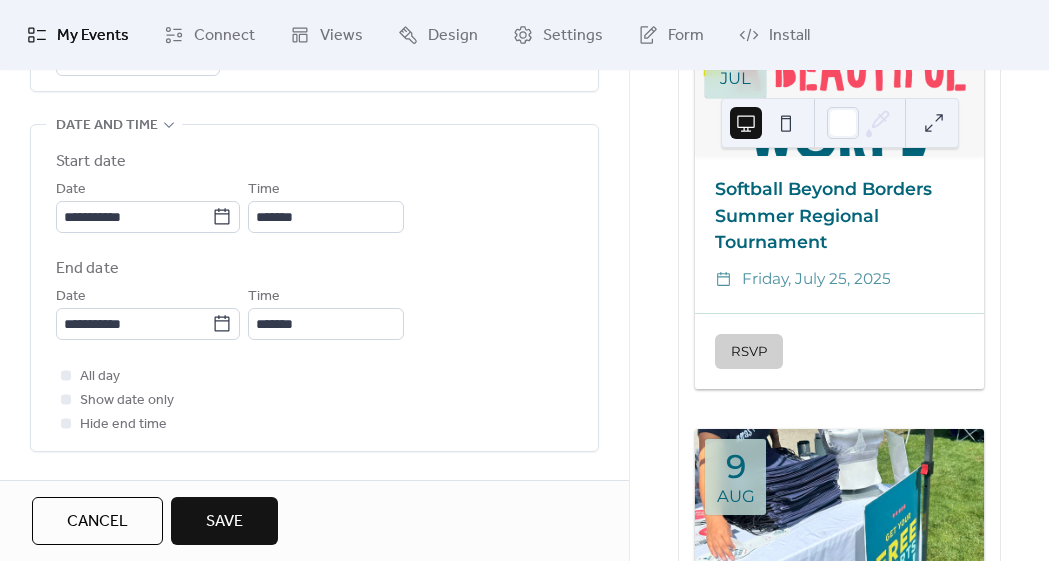 click on "All day Show date only Hide end time" at bounding box center (314, 400) 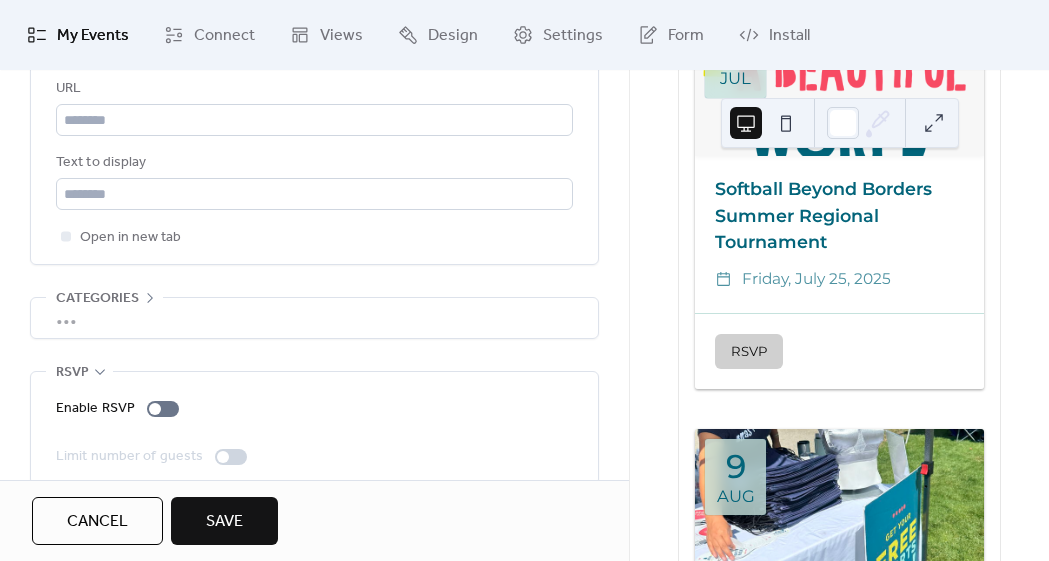 scroll, scrollTop: 1337, scrollLeft: 0, axis: vertical 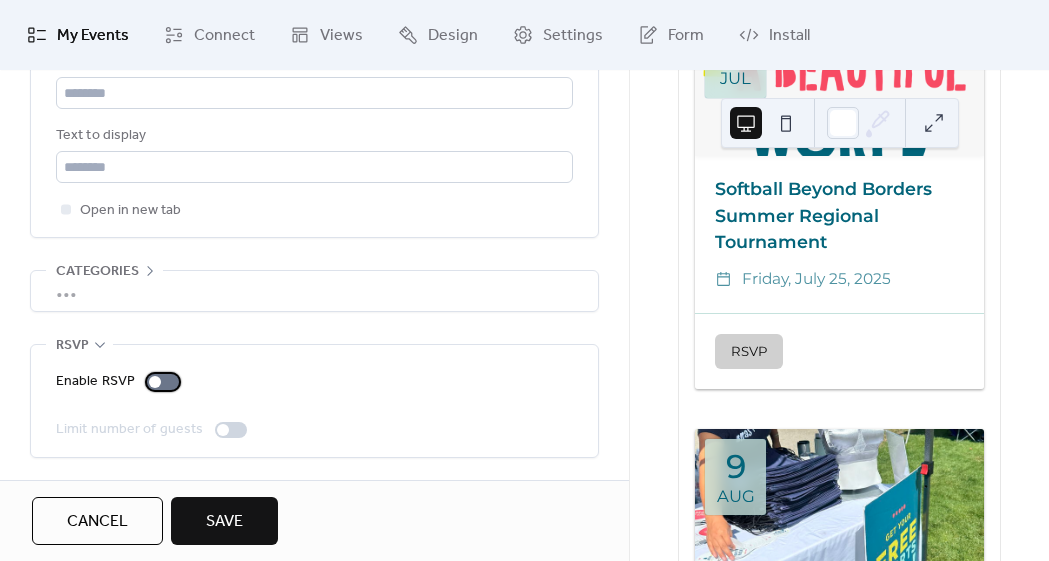 click at bounding box center [163, 382] 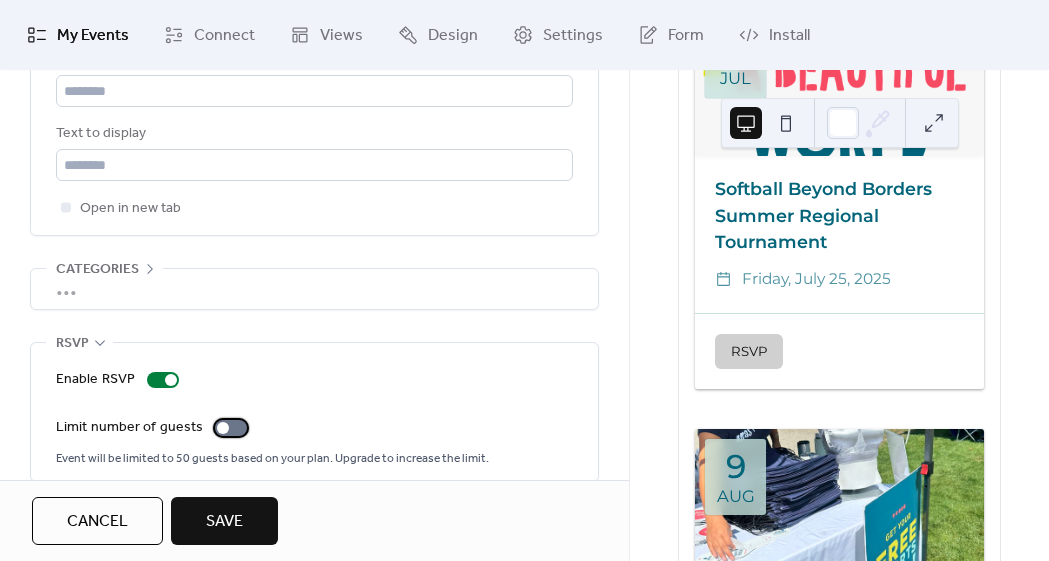 click at bounding box center (231, 428) 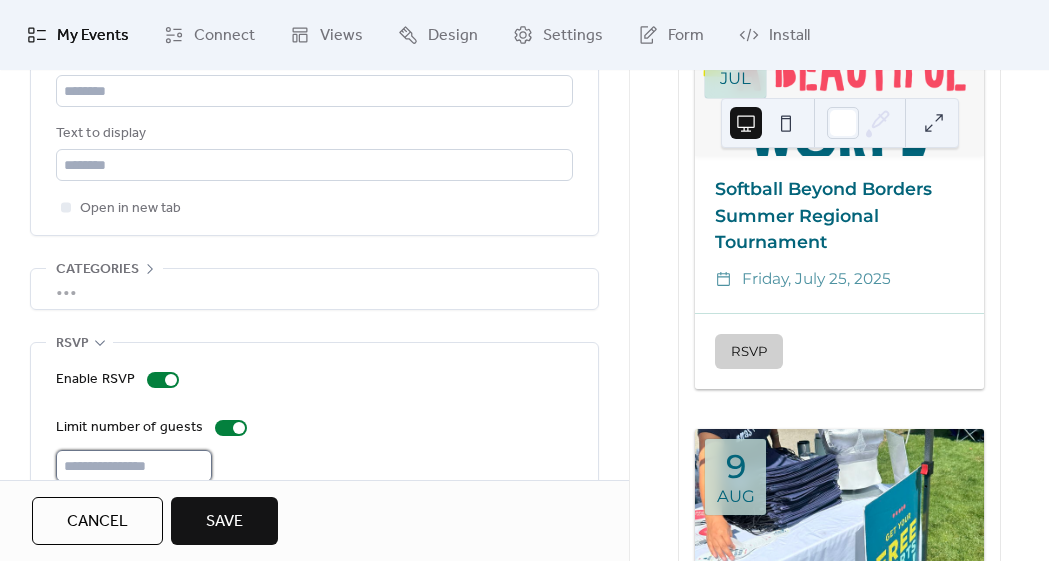 click on "**" at bounding box center [134, 466] 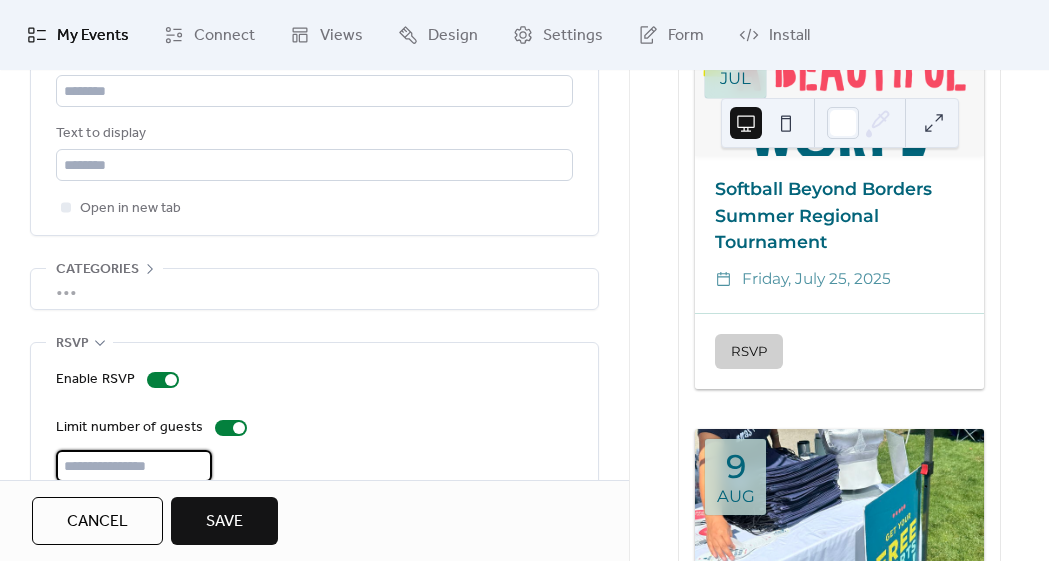 type on "**" 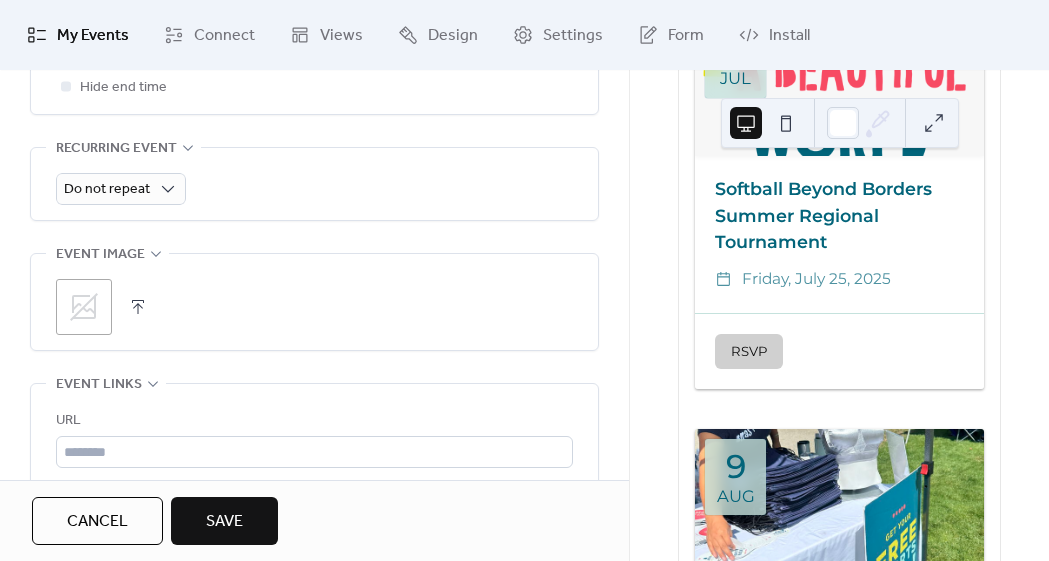 scroll, scrollTop: 971, scrollLeft: 0, axis: vertical 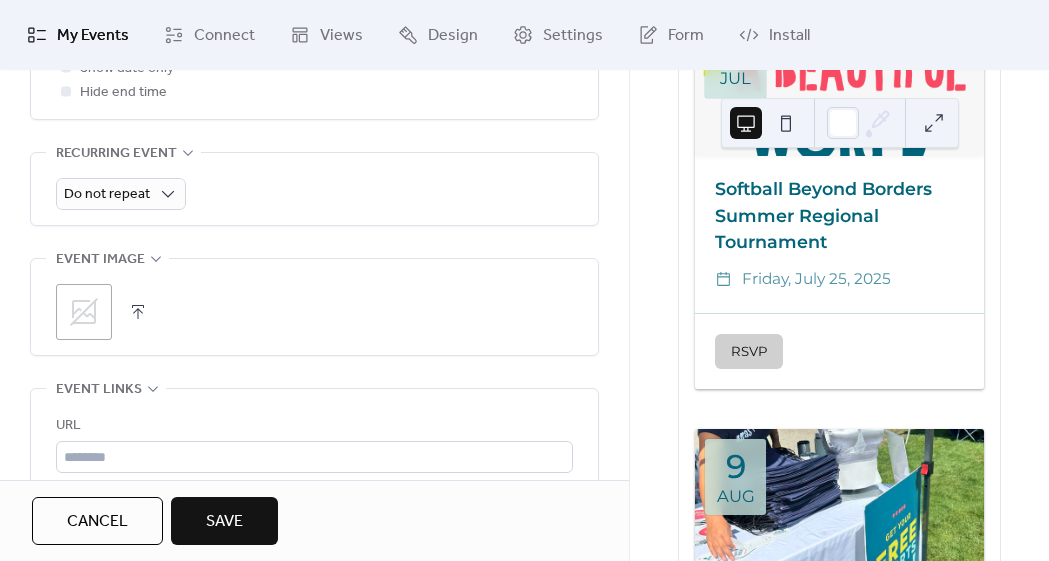 click at bounding box center (138, 312) 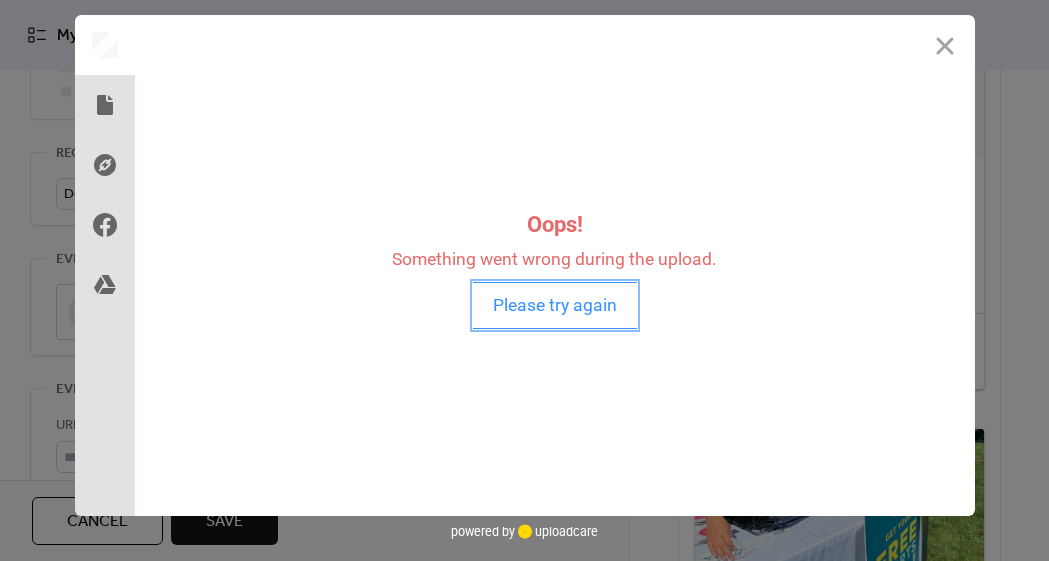 click on "Please try again" at bounding box center (555, 305) 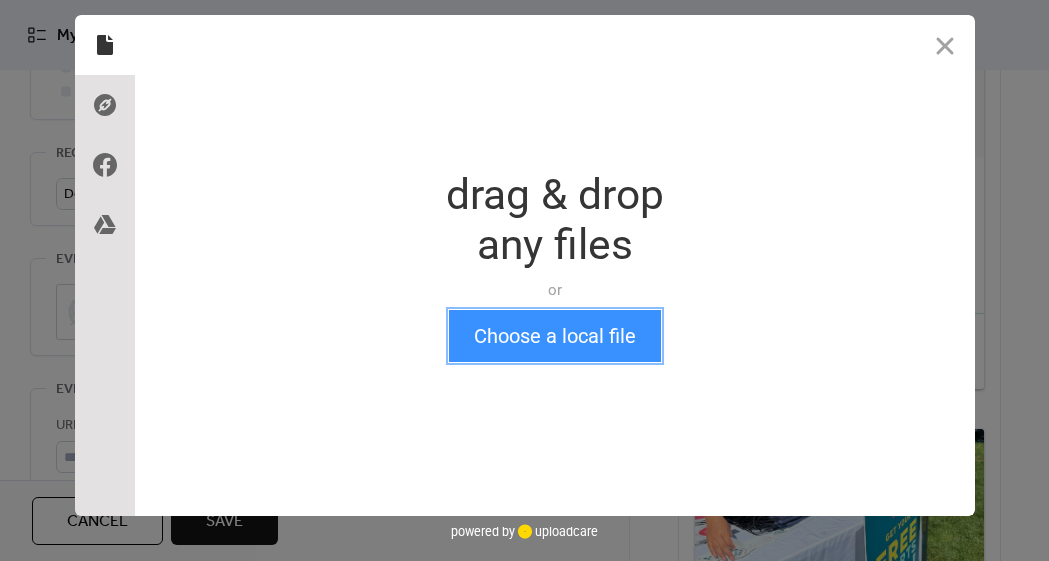 click on "Choose a local file" at bounding box center (555, 336) 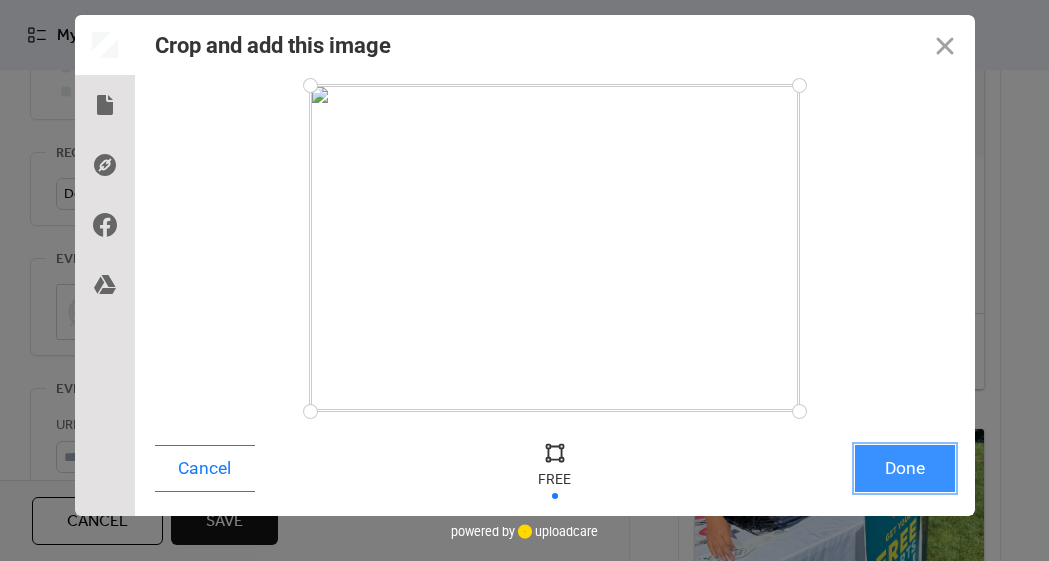 click on "Done" at bounding box center (905, 468) 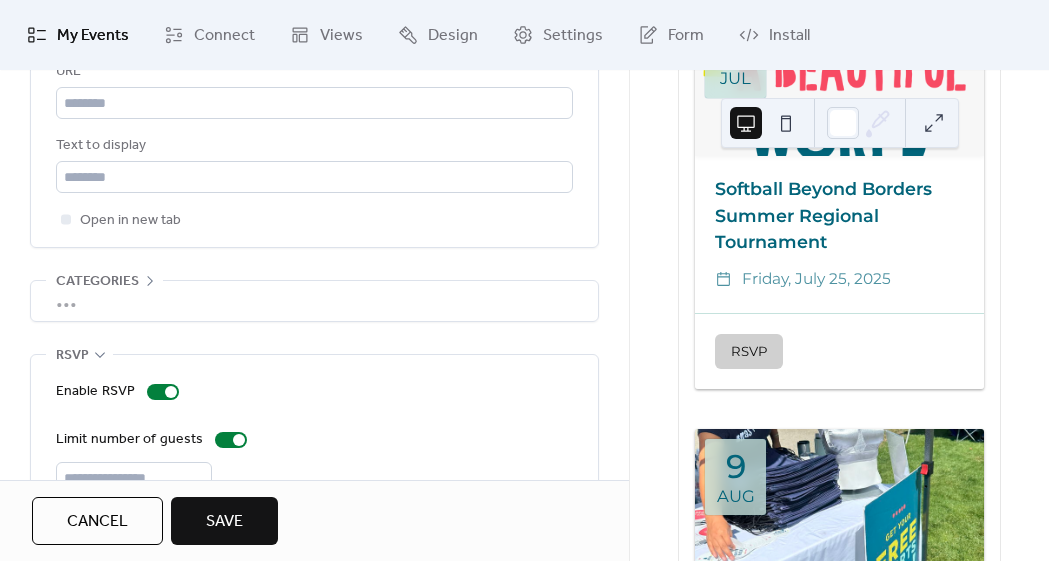 scroll, scrollTop: 1379, scrollLeft: 0, axis: vertical 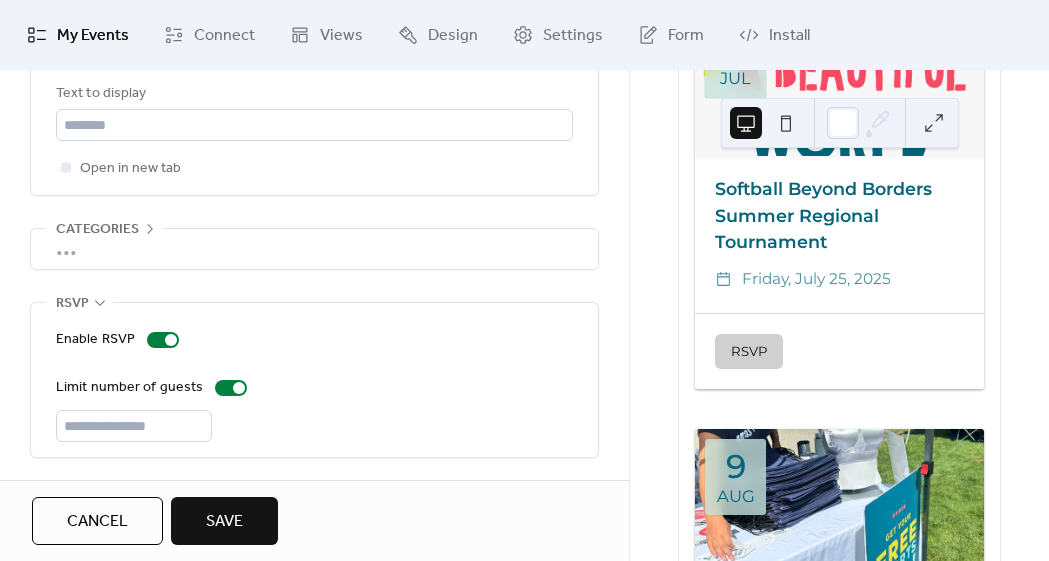 click on "Save" at bounding box center (224, 522) 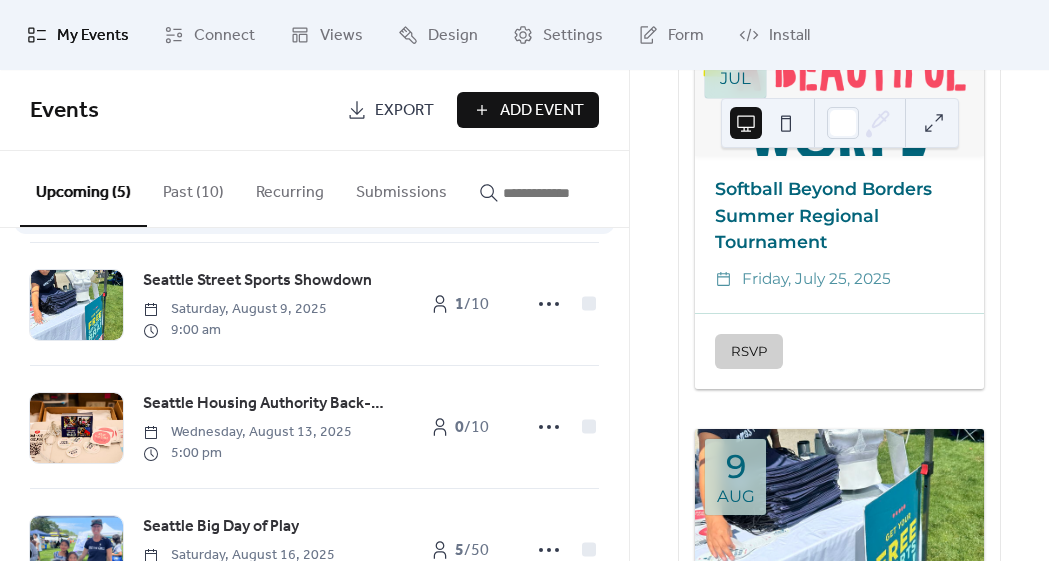 scroll, scrollTop: 0, scrollLeft: 0, axis: both 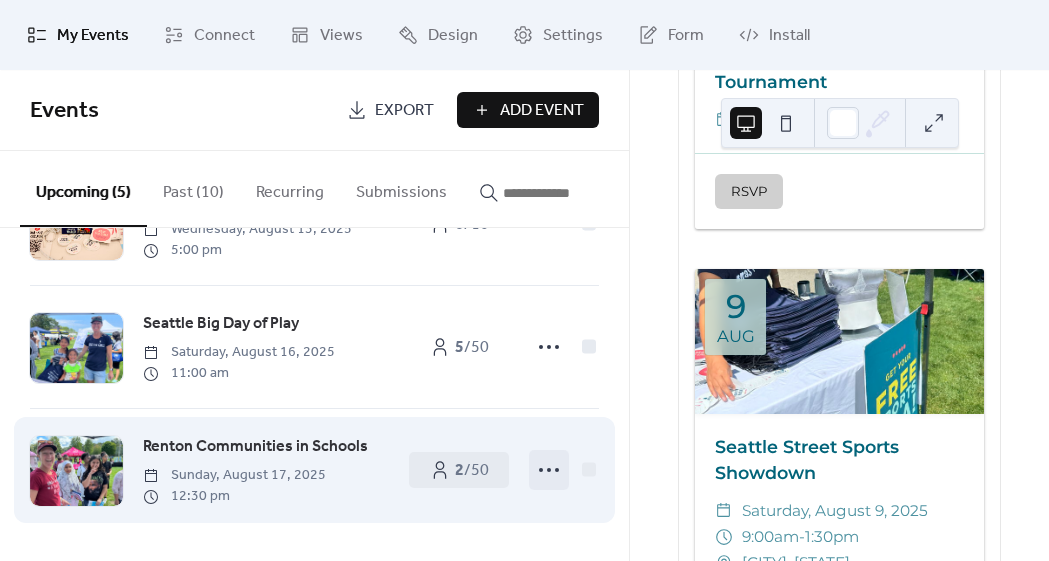 click 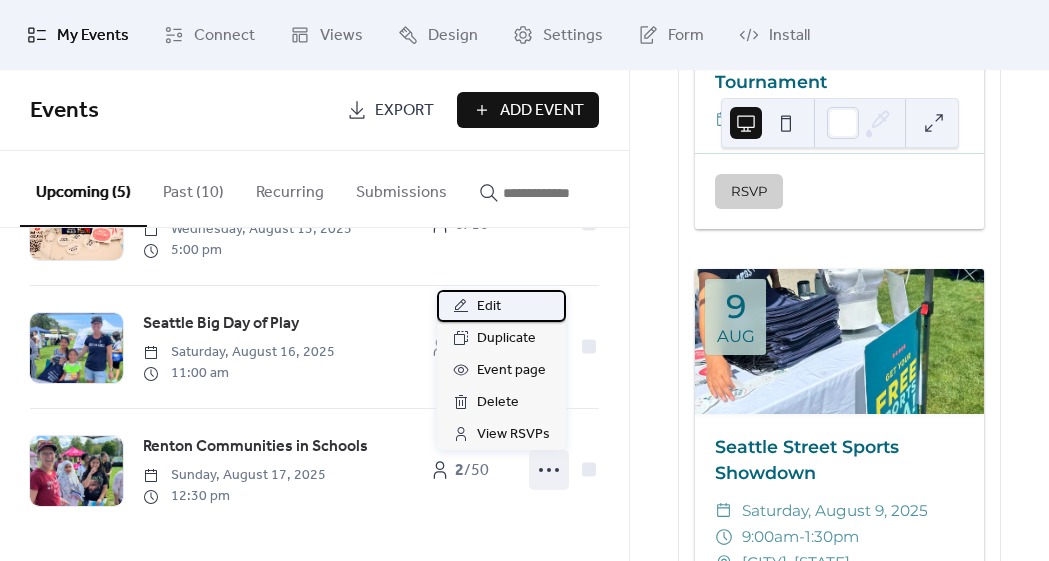 click on "Edit" at bounding box center (489, 307) 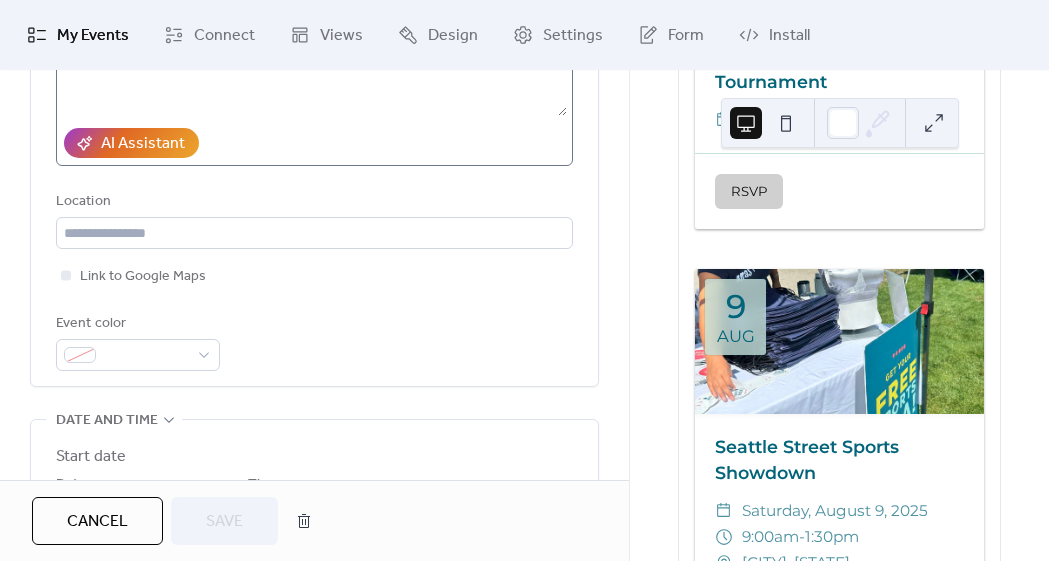 scroll, scrollTop: 353, scrollLeft: 0, axis: vertical 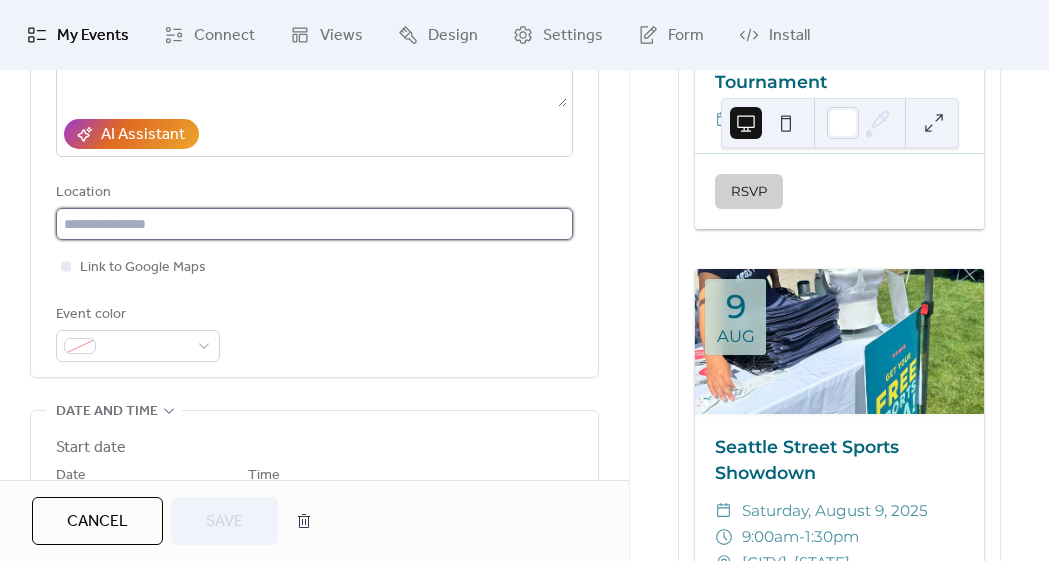 click at bounding box center (314, 224) 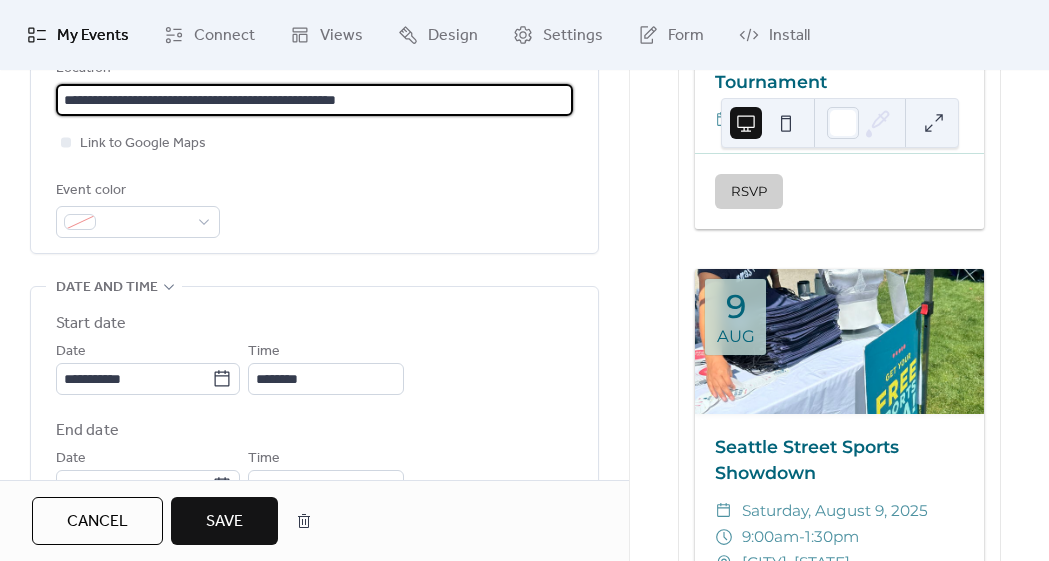 scroll, scrollTop: 475, scrollLeft: 0, axis: vertical 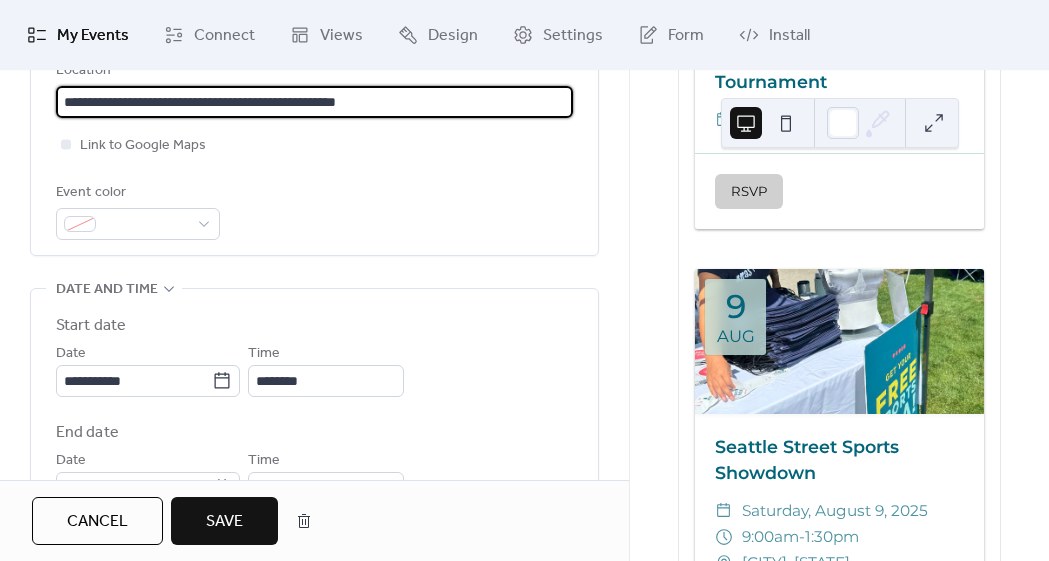 type on "**********" 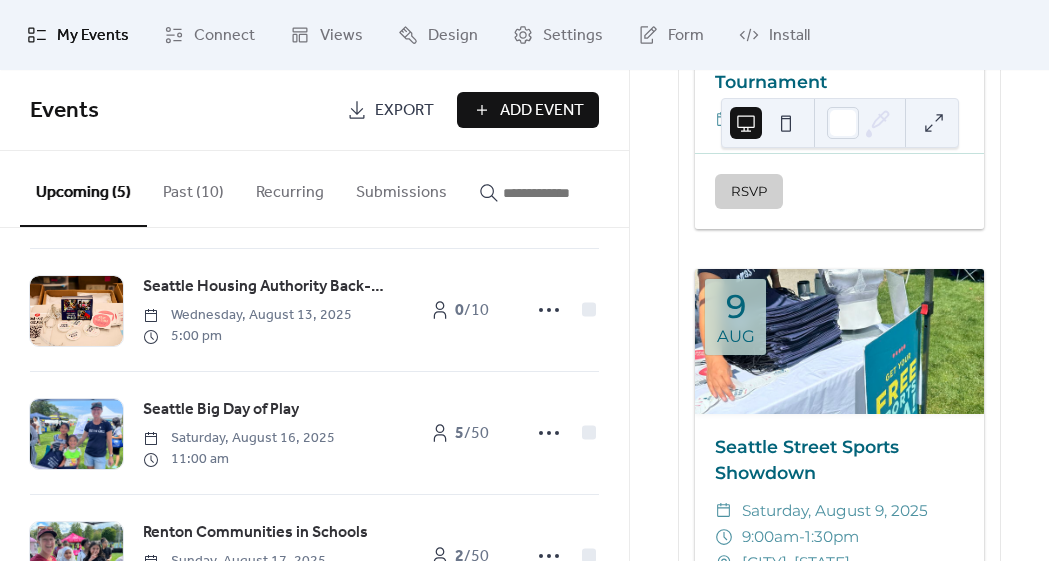 scroll, scrollTop: 0, scrollLeft: 0, axis: both 